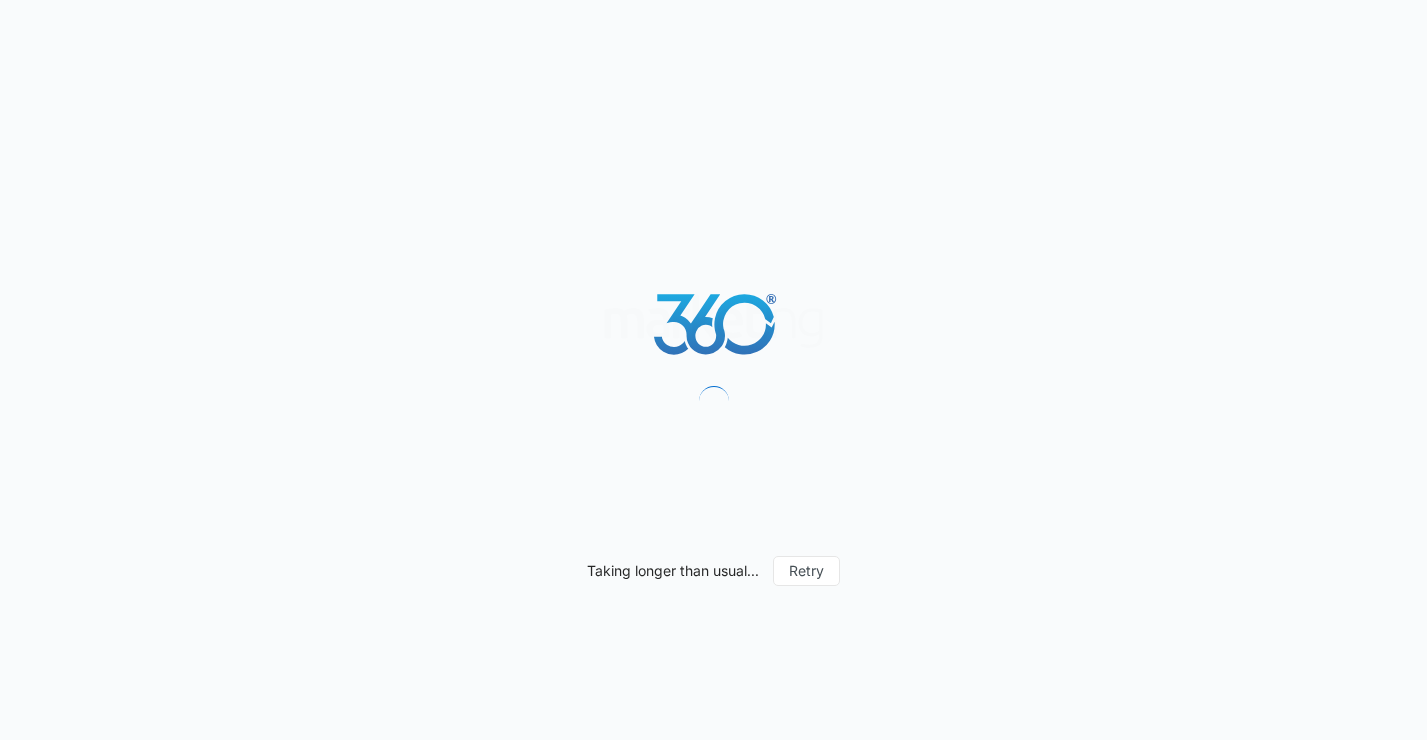 scroll, scrollTop: 0, scrollLeft: 0, axis: both 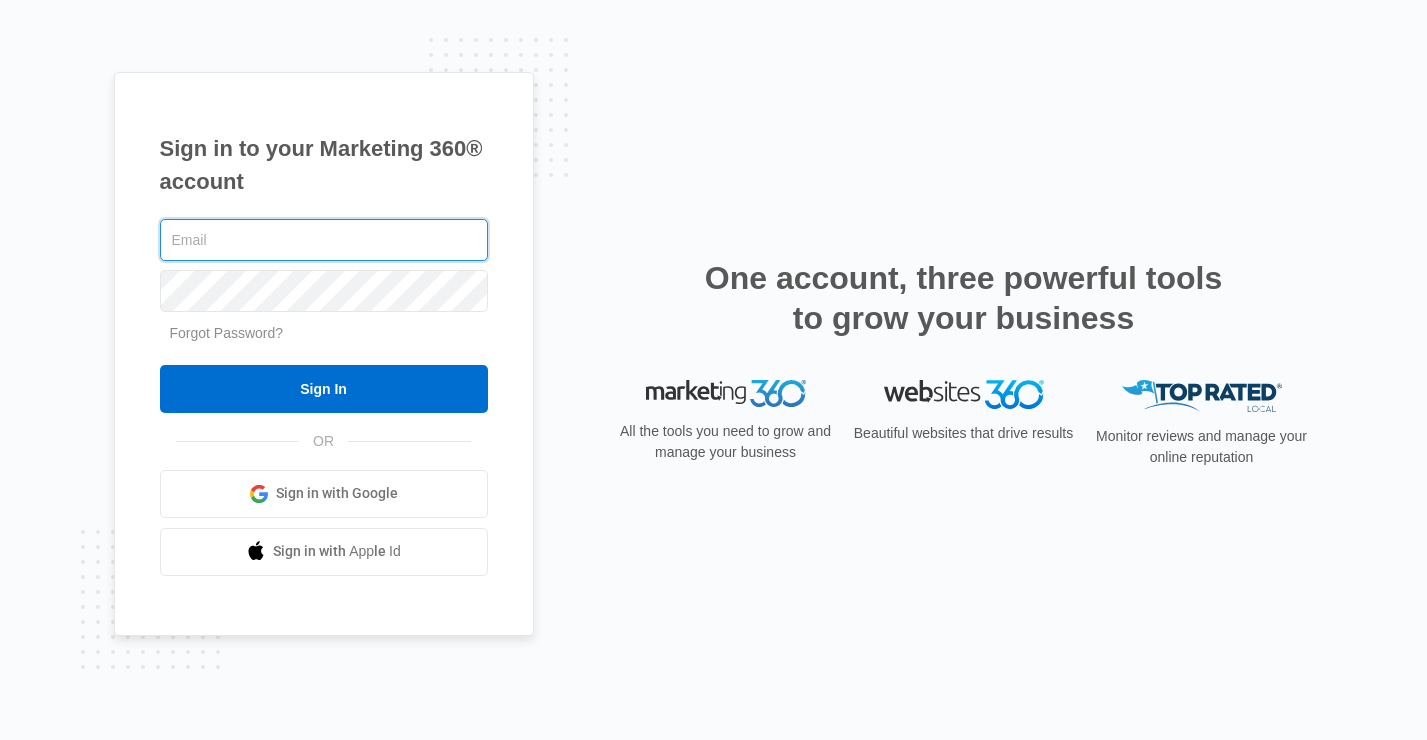 click at bounding box center [324, 240] 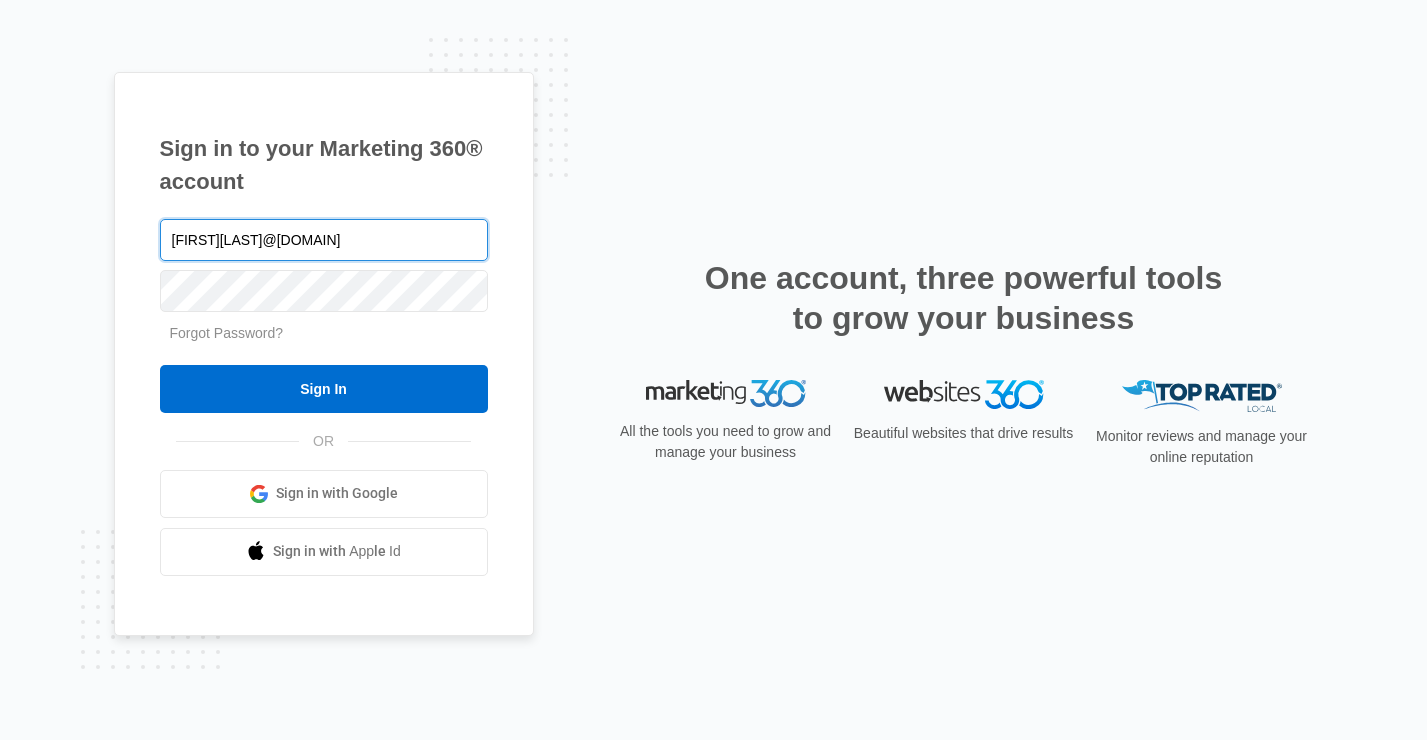 type on "[FIRST][LAST]@[DOMAIN]" 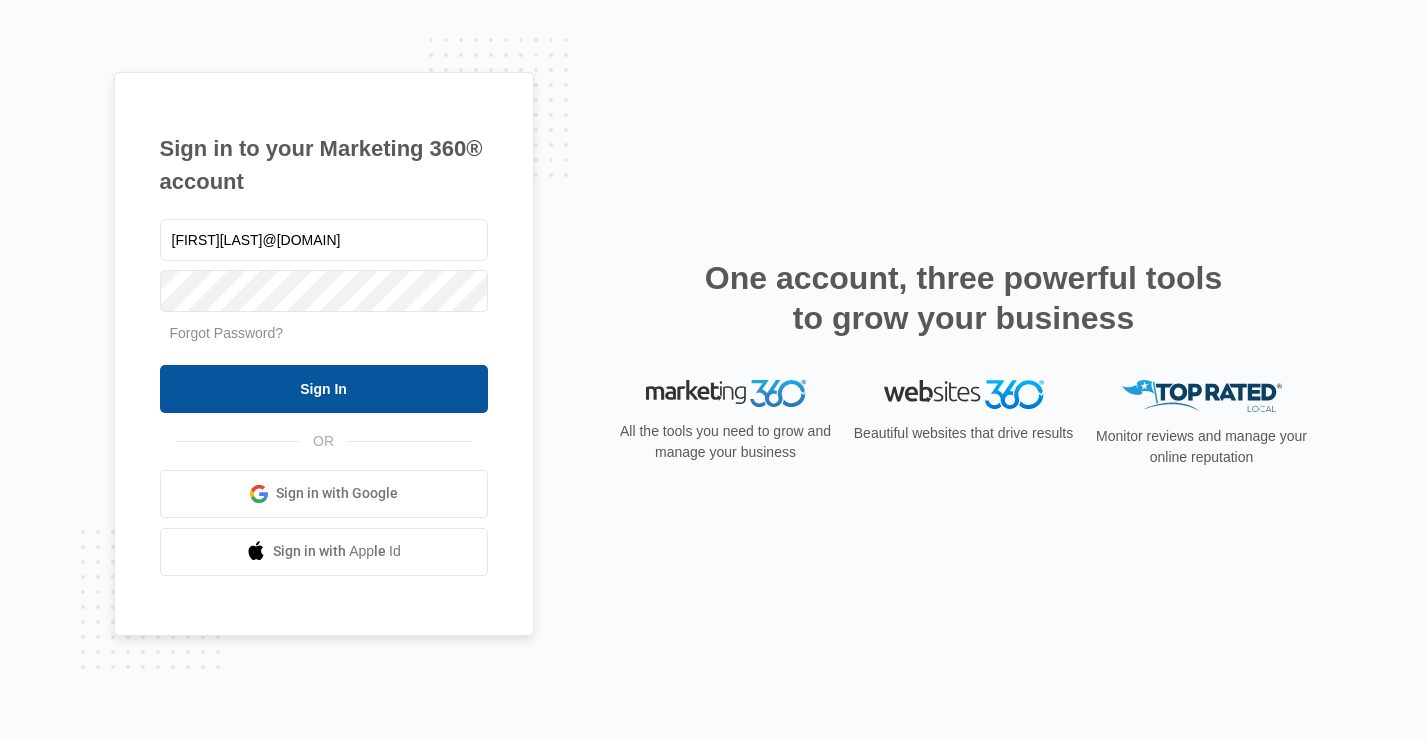 click on "Sign In" at bounding box center (324, 389) 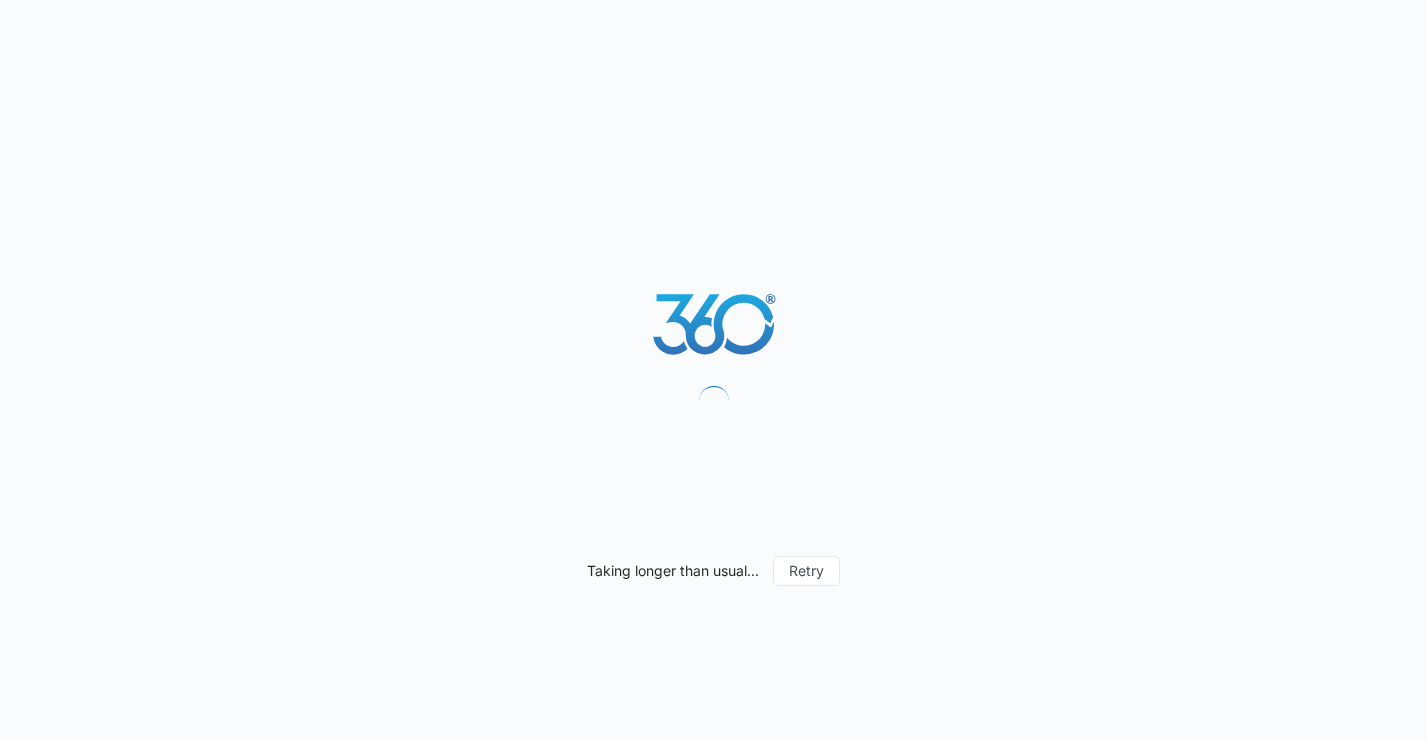 scroll, scrollTop: 0, scrollLeft: 0, axis: both 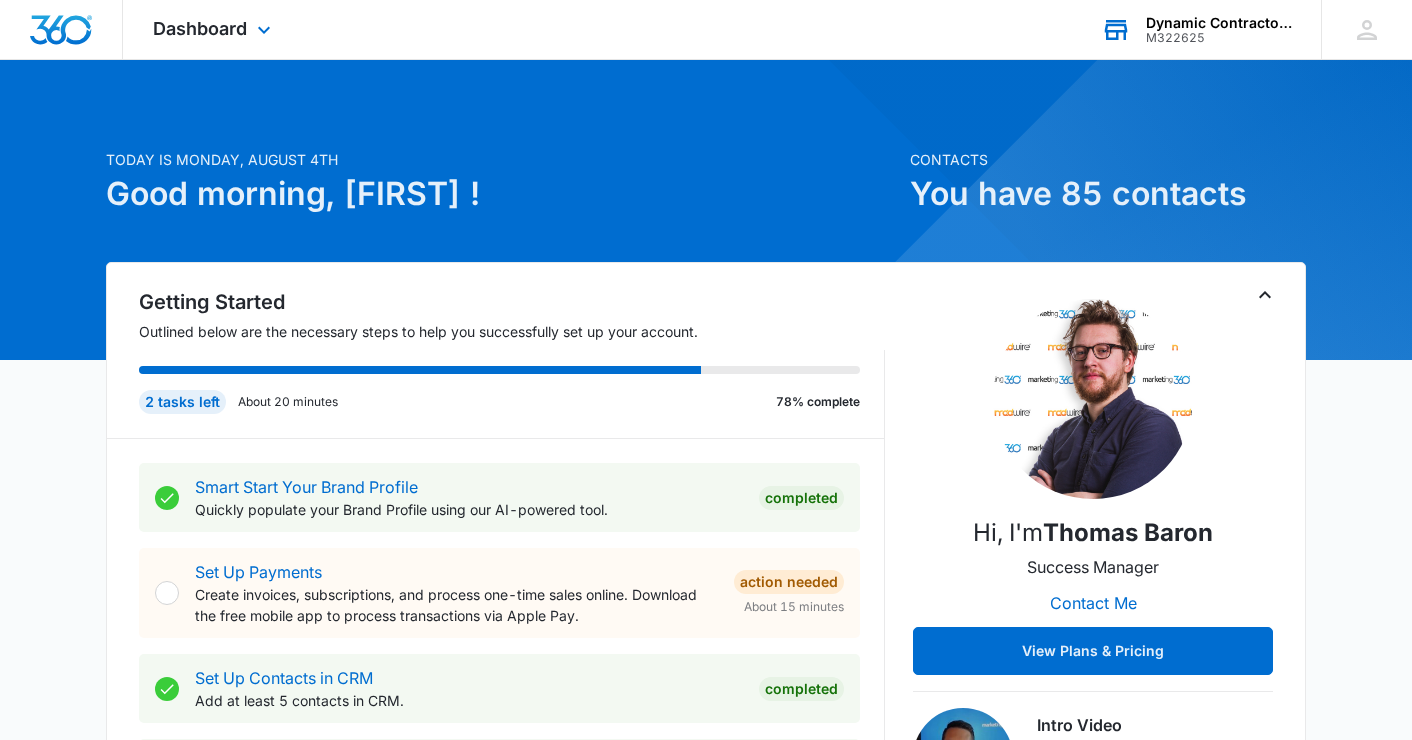 click on "M322625" at bounding box center [1219, 38] 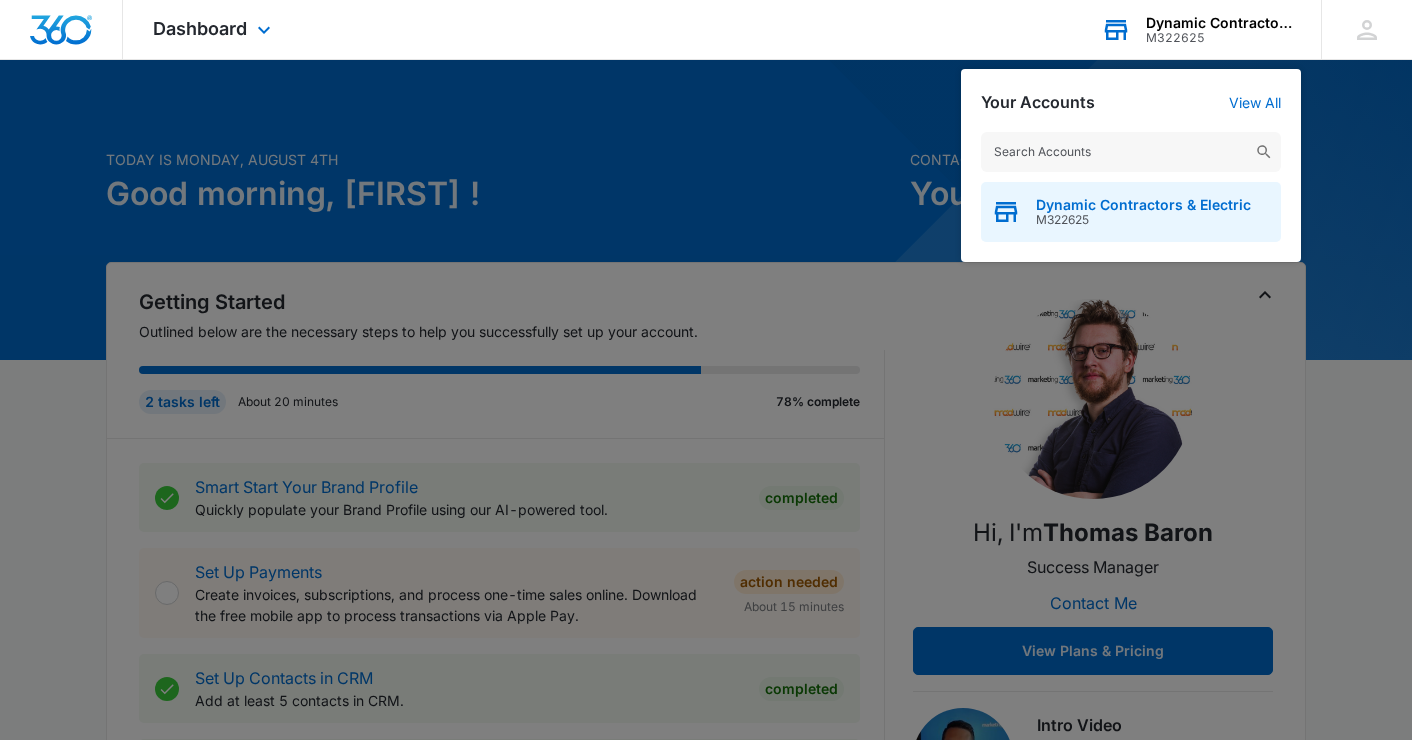 click on "Dynamic Contractors & Electric" at bounding box center [1143, 205] 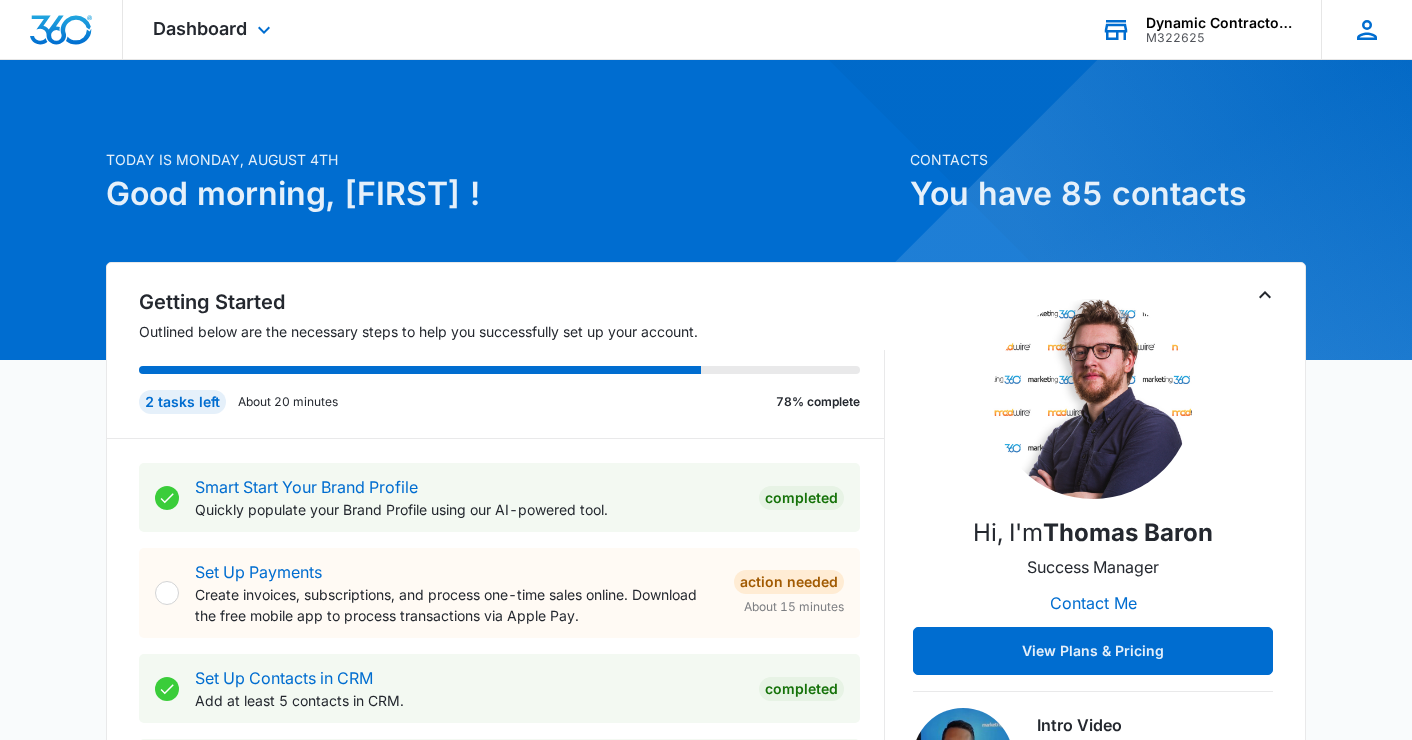 click on "TM [FIRST] [LAST] [EMAIL] My Profile Notifications Support Logout Terms & Conditions   •   Privacy Policy" at bounding box center (1366, 29) 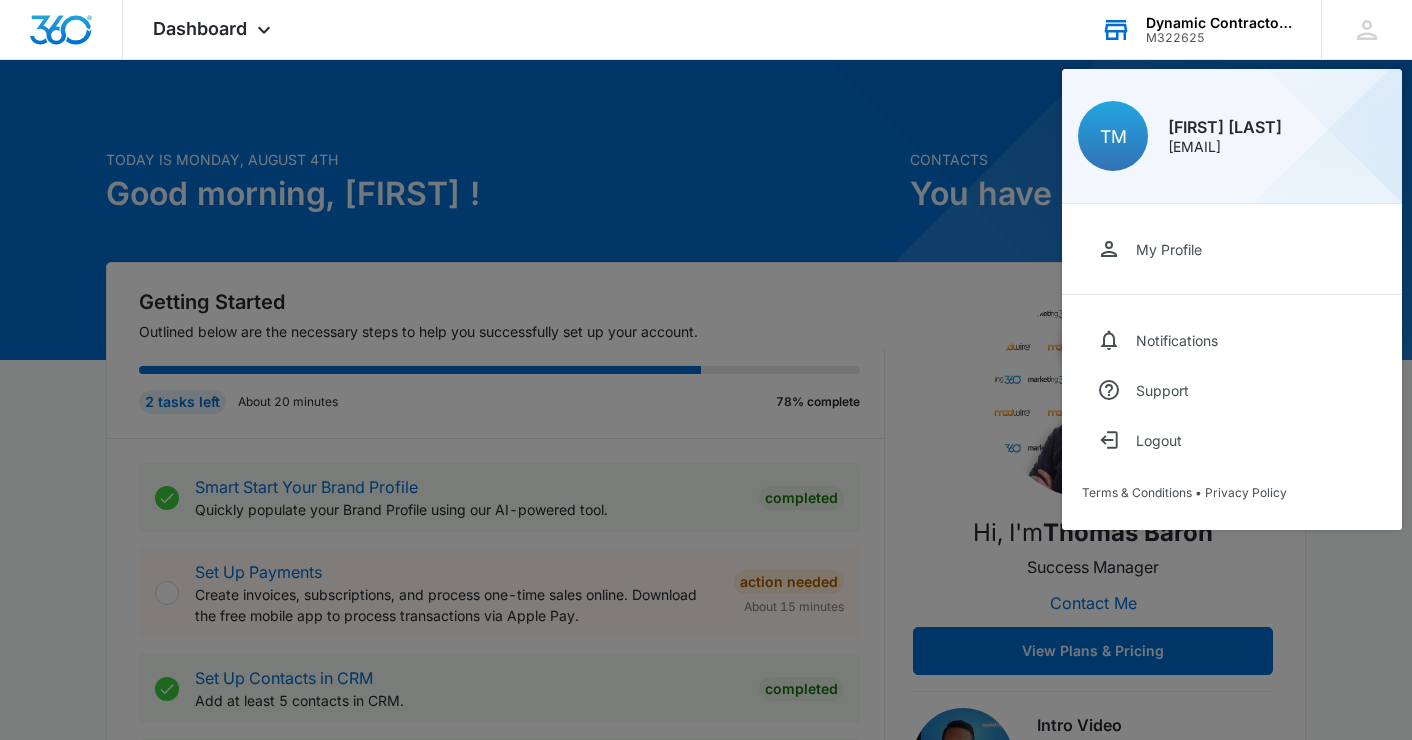 click at bounding box center [706, 370] 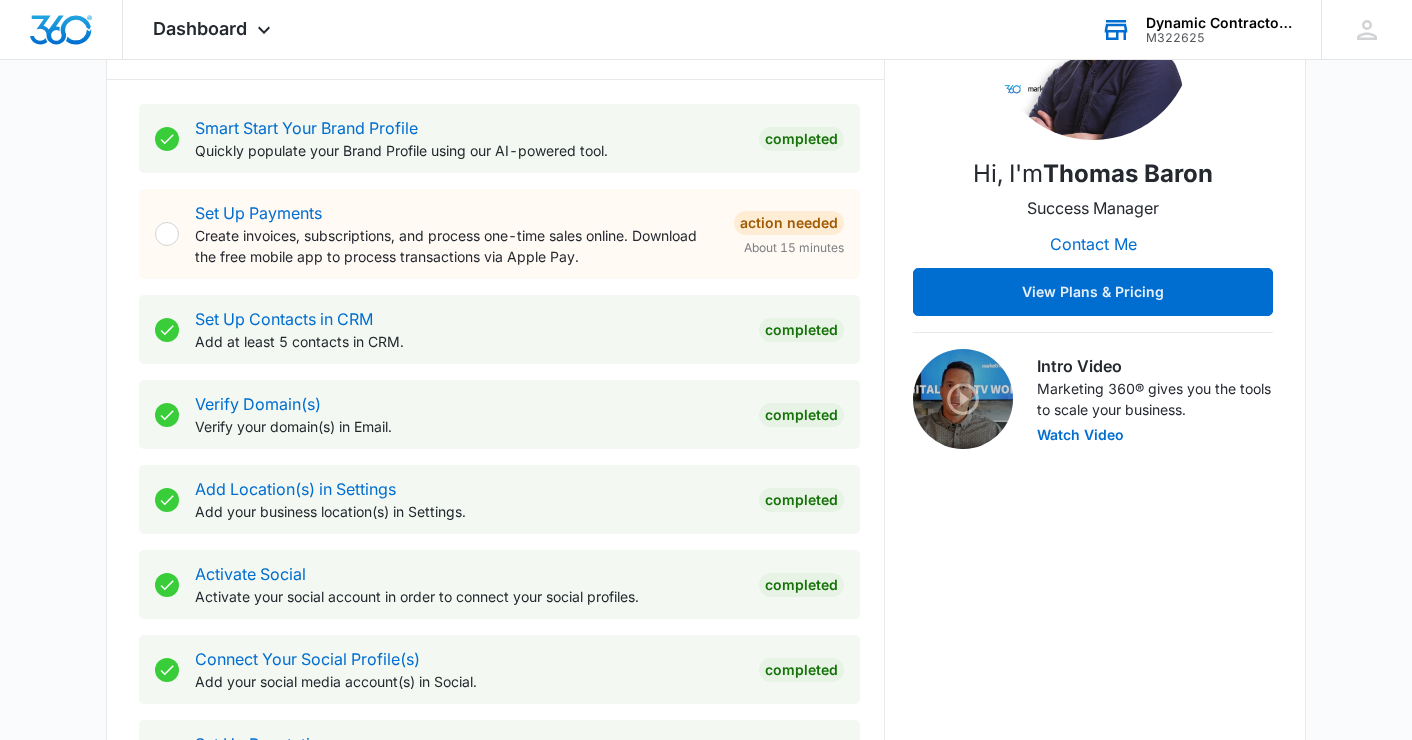 scroll, scrollTop: 400, scrollLeft: 0, axis: vertical 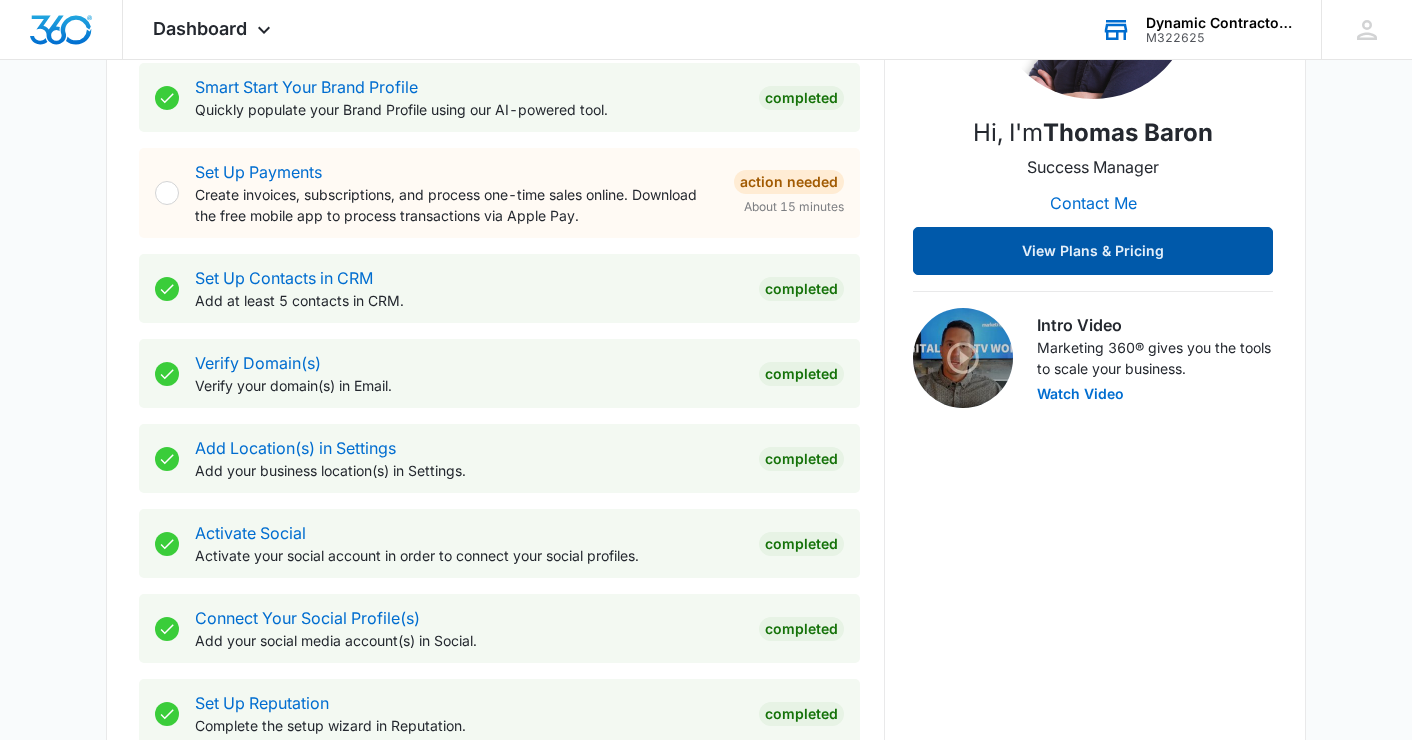 click on "View Plans & Pricing" at bounding box center (1093, 251) 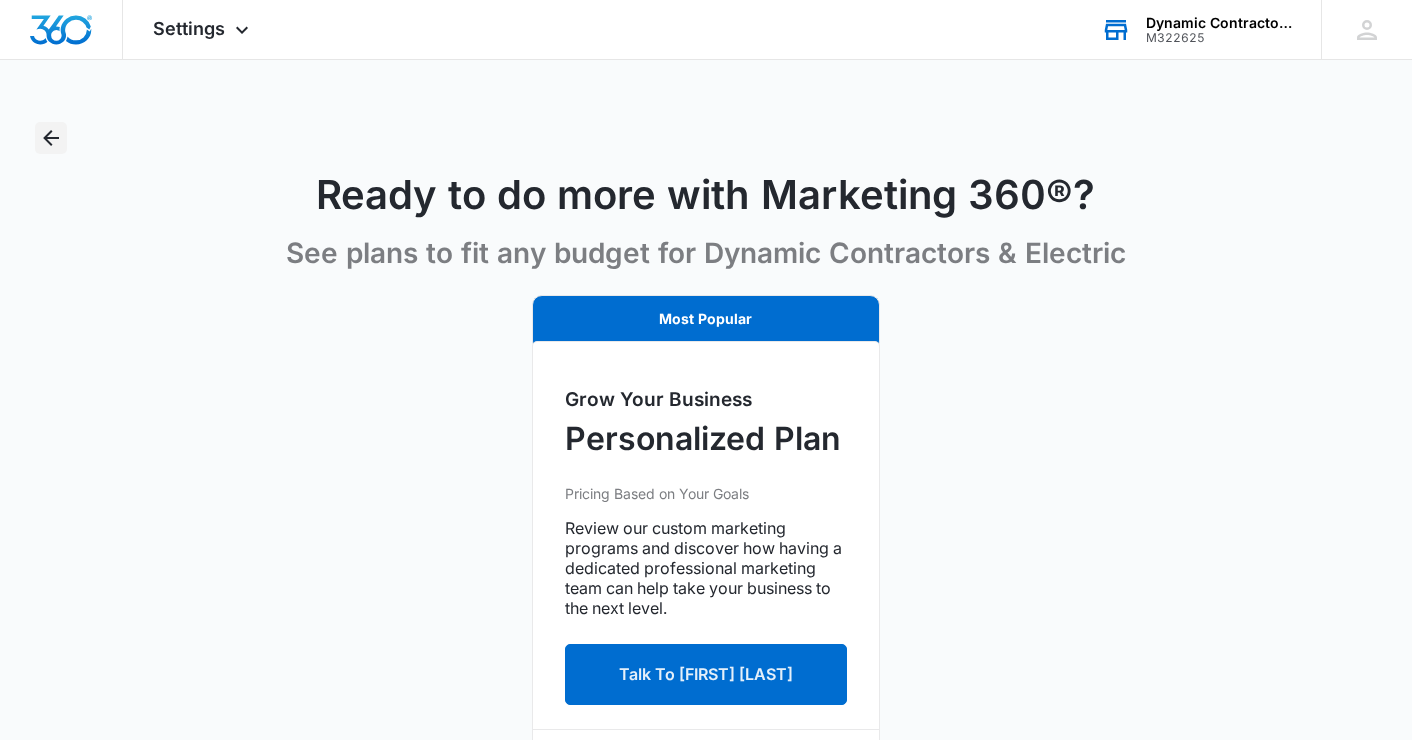 scroll, scrollTop: 0, scrollLeft: 0, axis: both 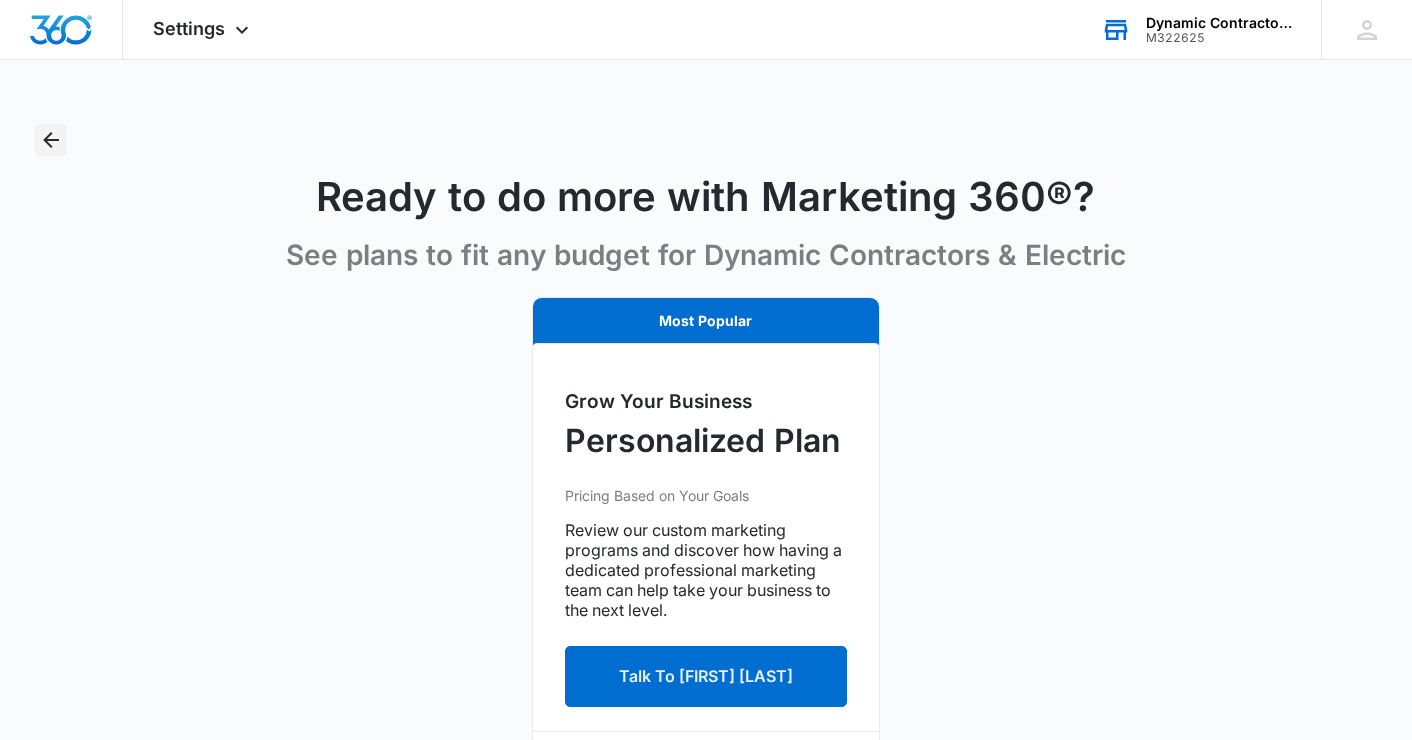 click 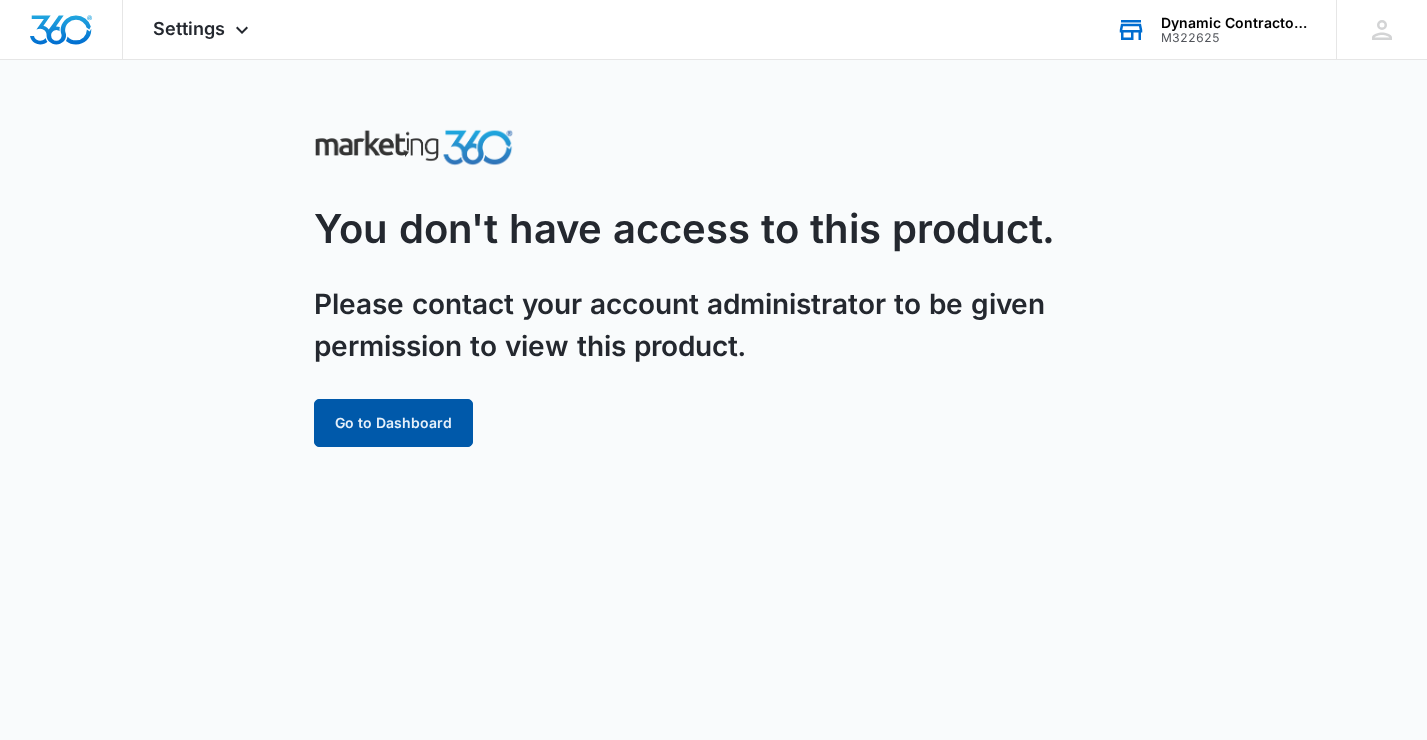 click on "Go to Dashboard" at bounding box center (393, 423) 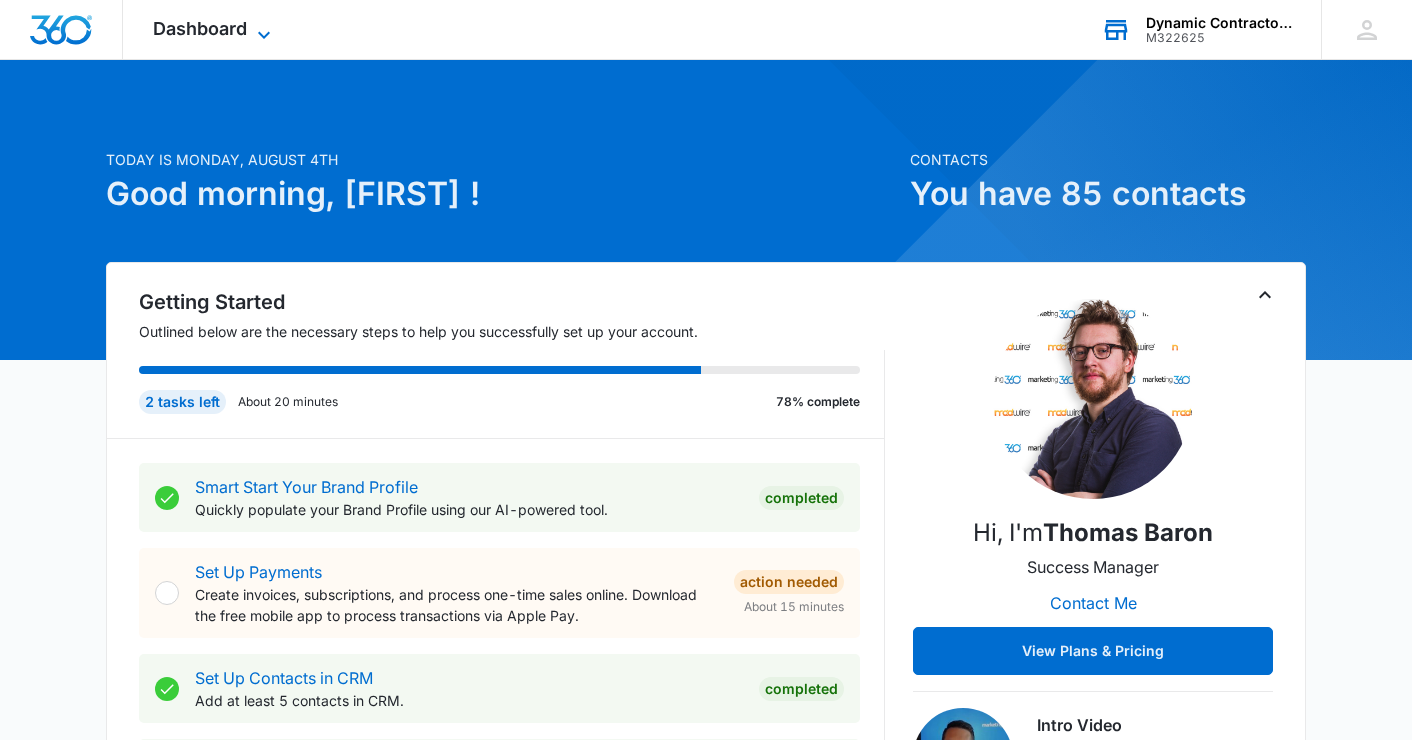 click on "Dashboard" at bounding box center (200, 28) 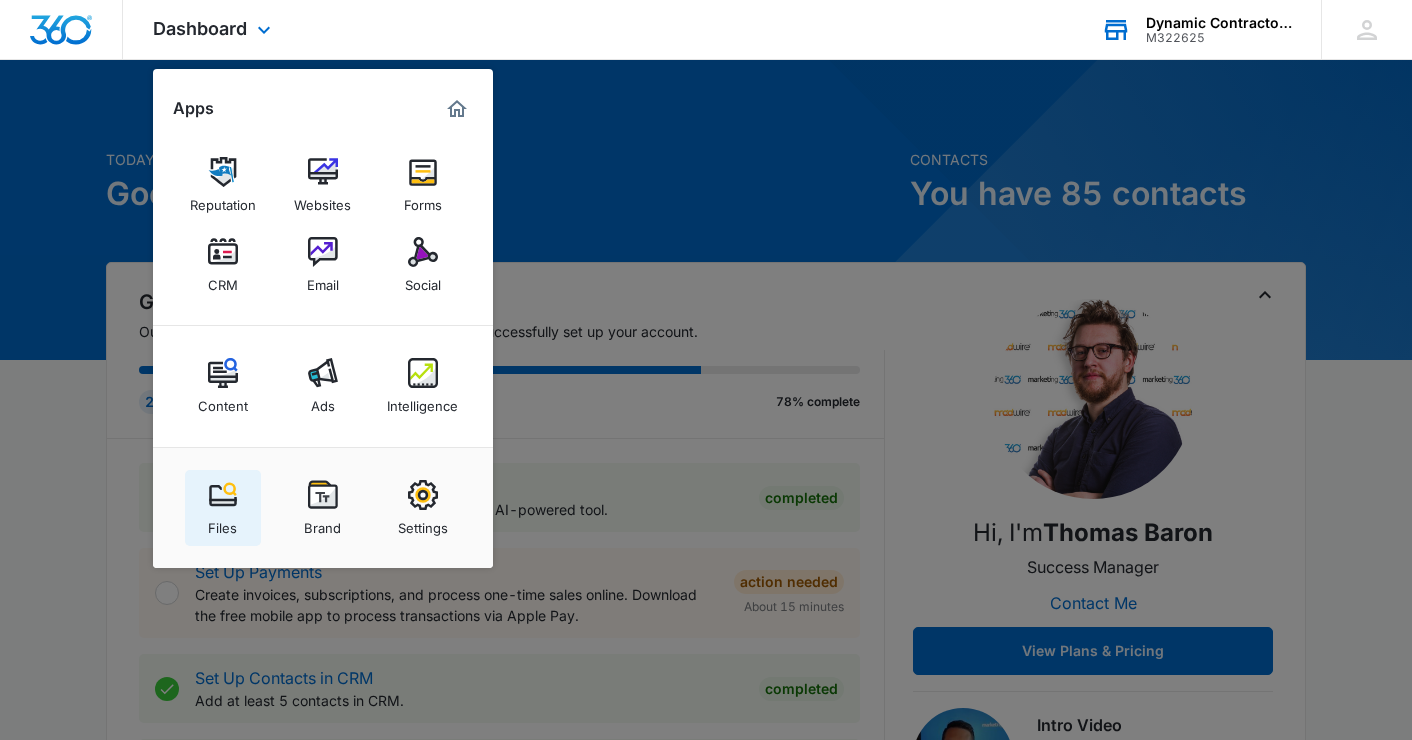 click at bounding box center [223, 495] 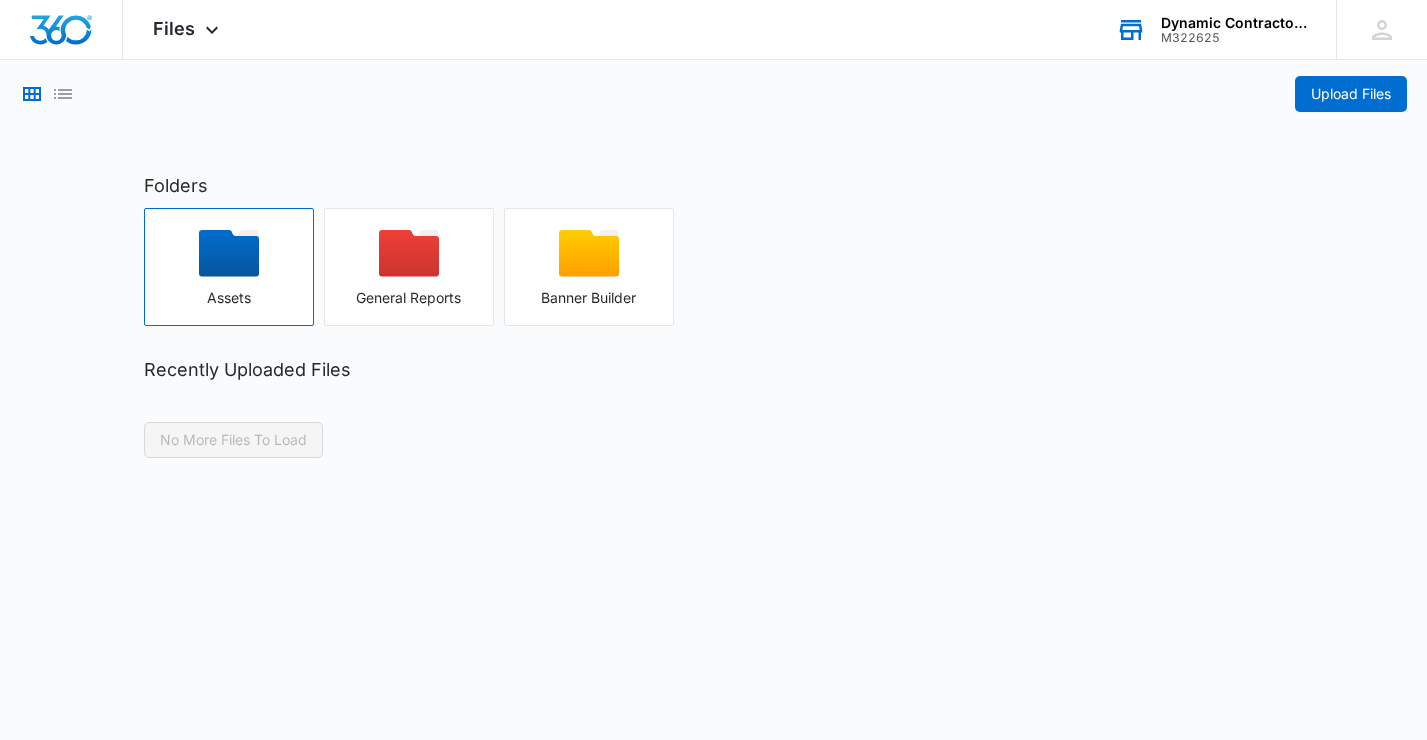 click 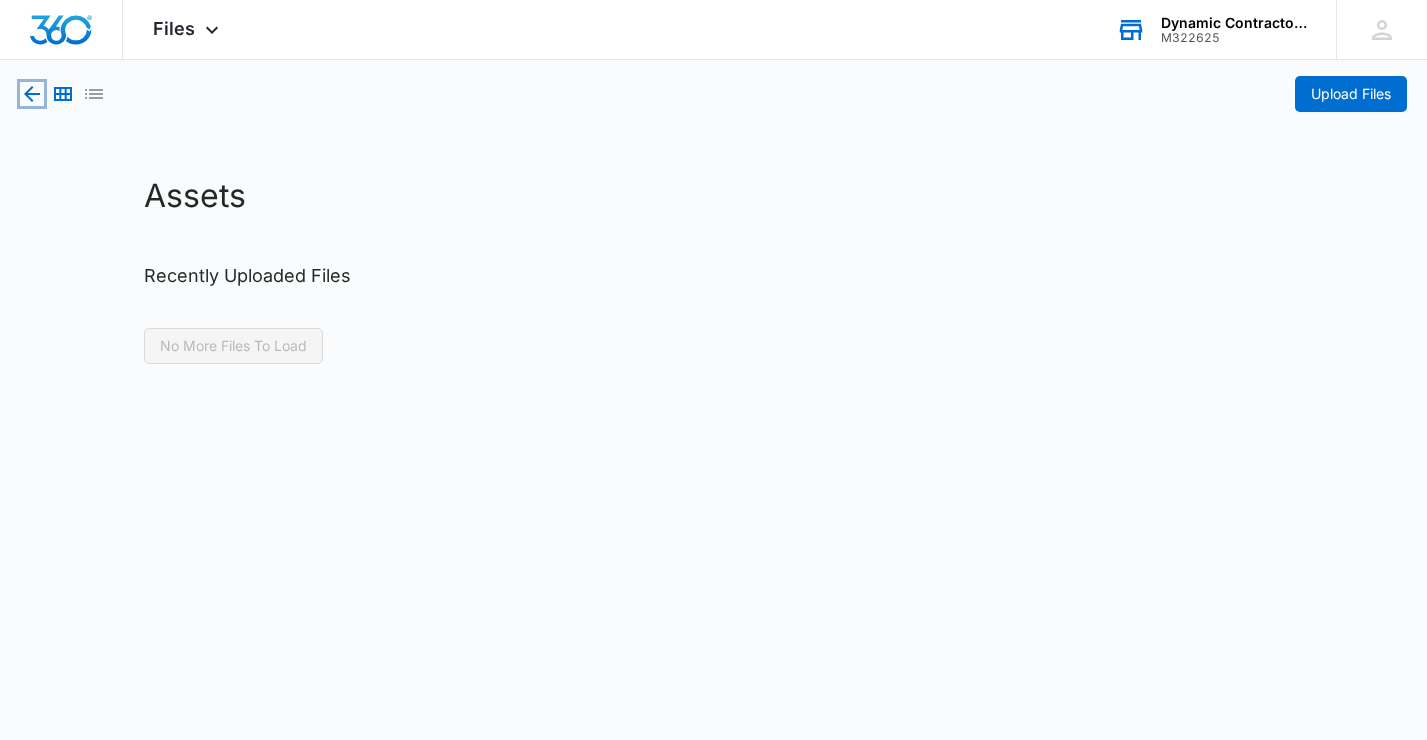 click 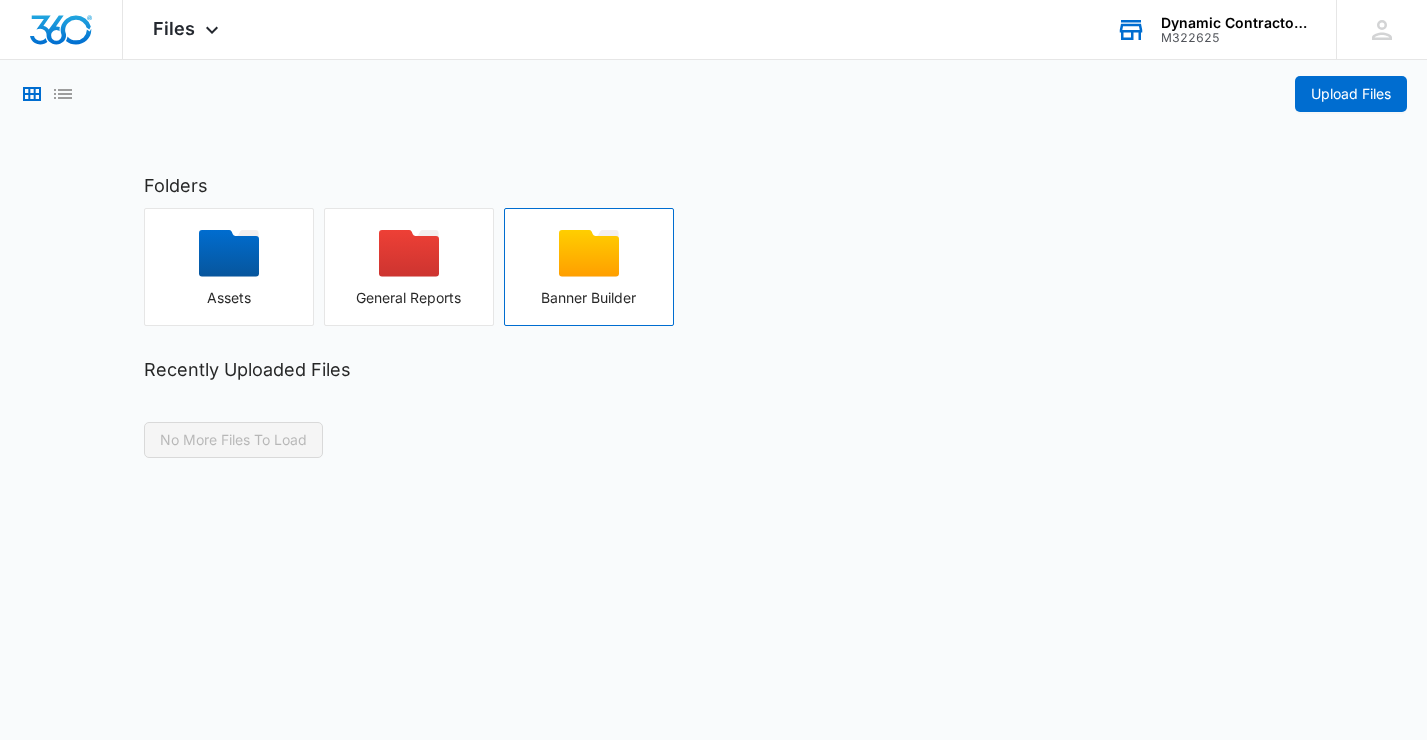 click at bounding box center (589, 260) 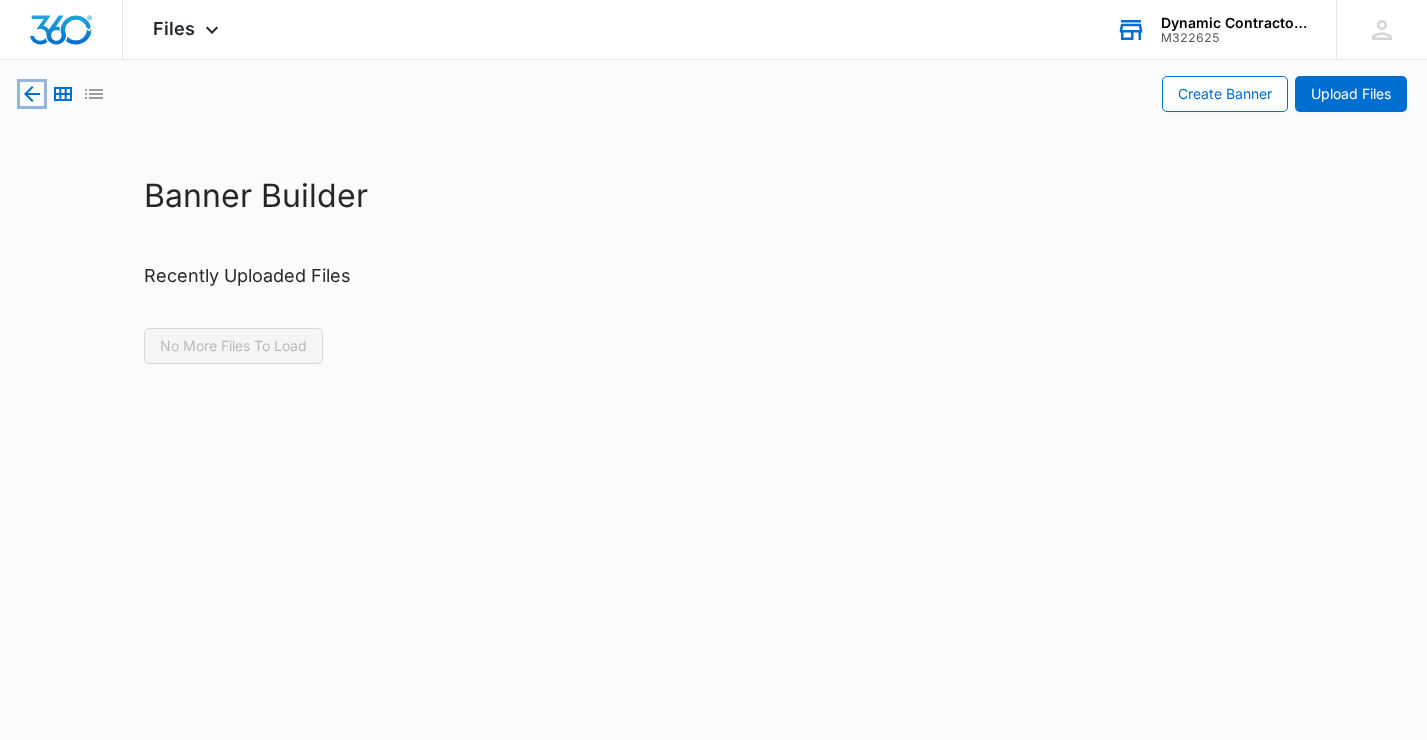 click 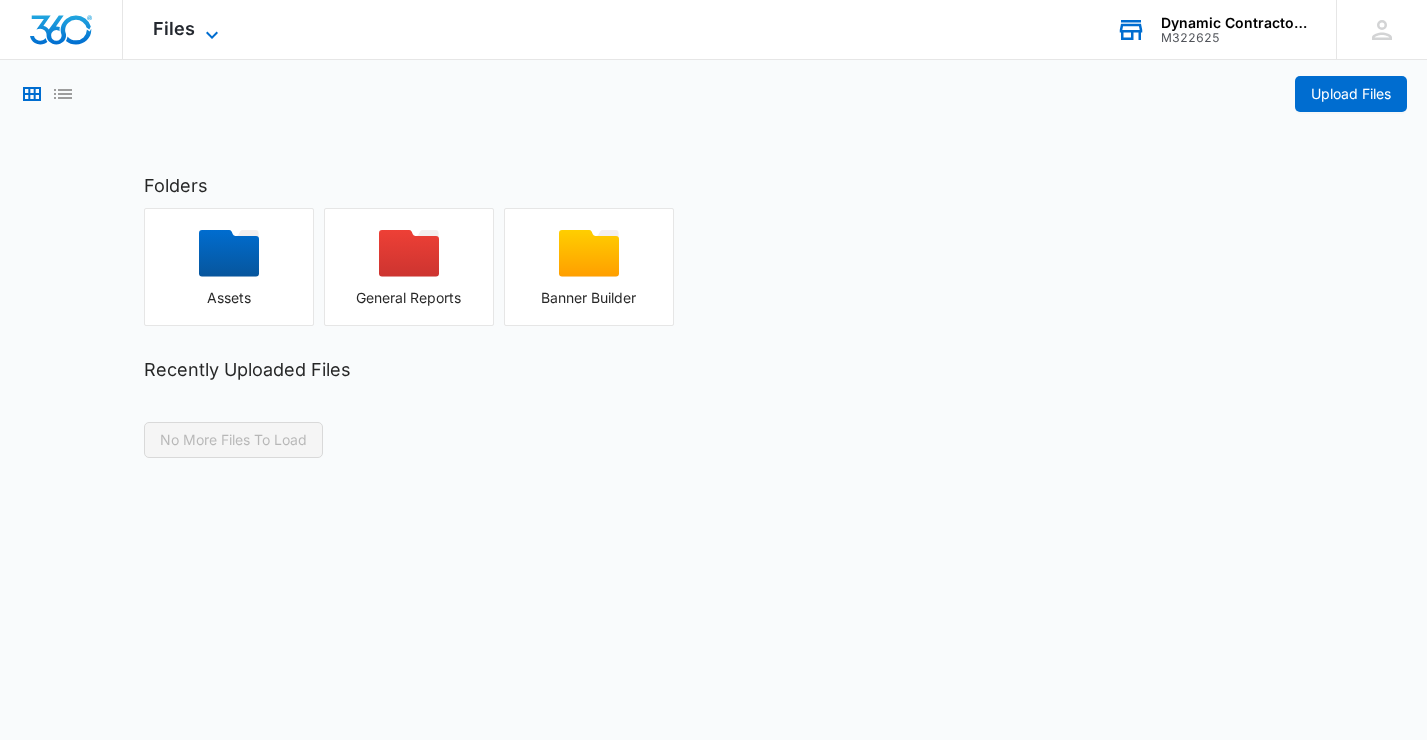 click on "Files" at bounding box center (174, 28) 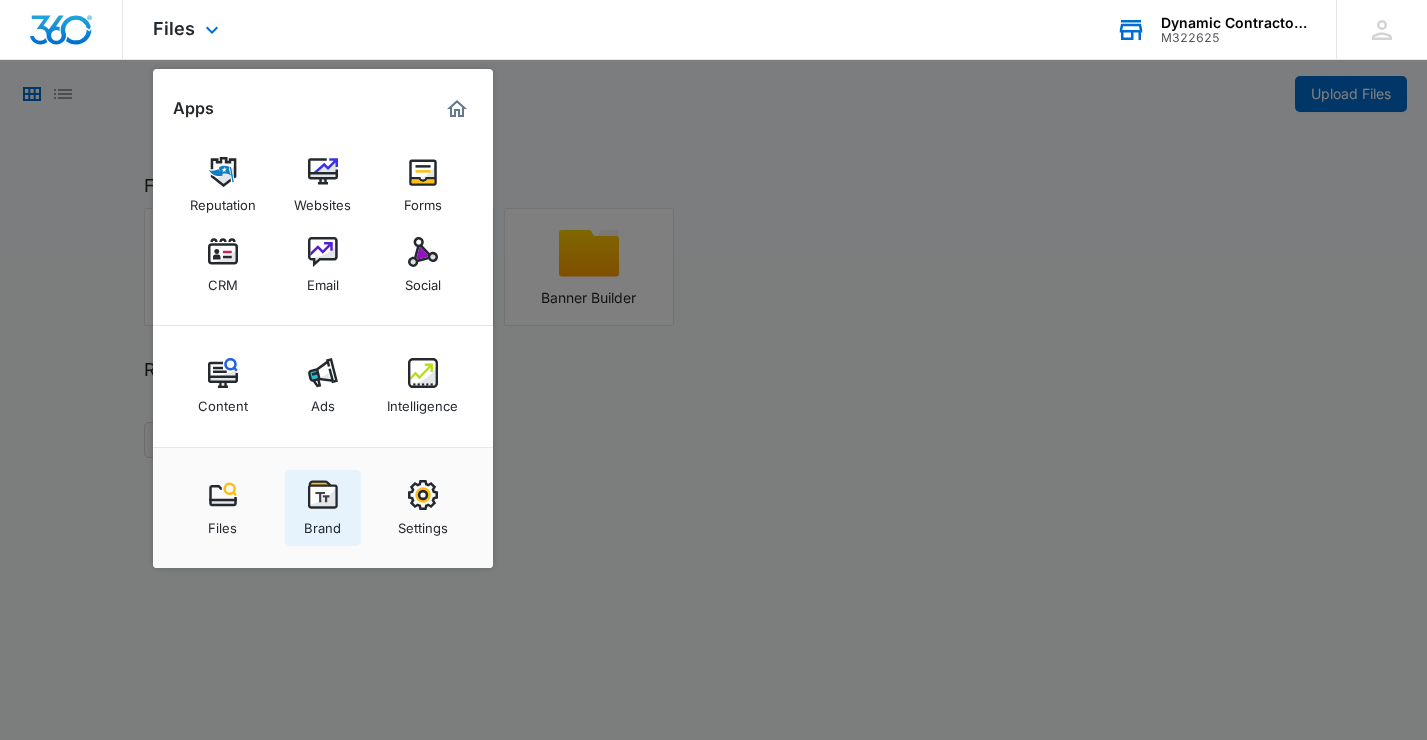click at bounding box center [323, 495] 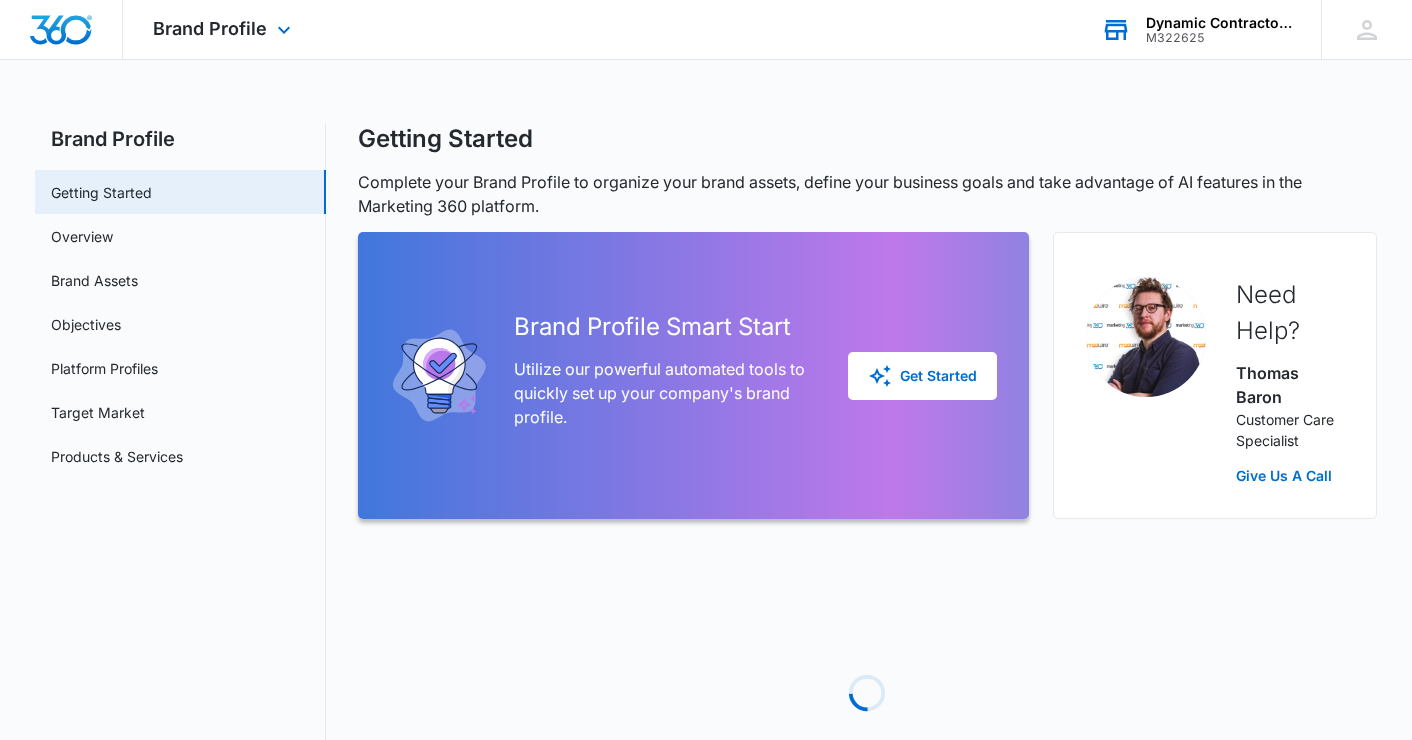 scroll, scrollTop: 0, scrollLeft: 0, axis: both 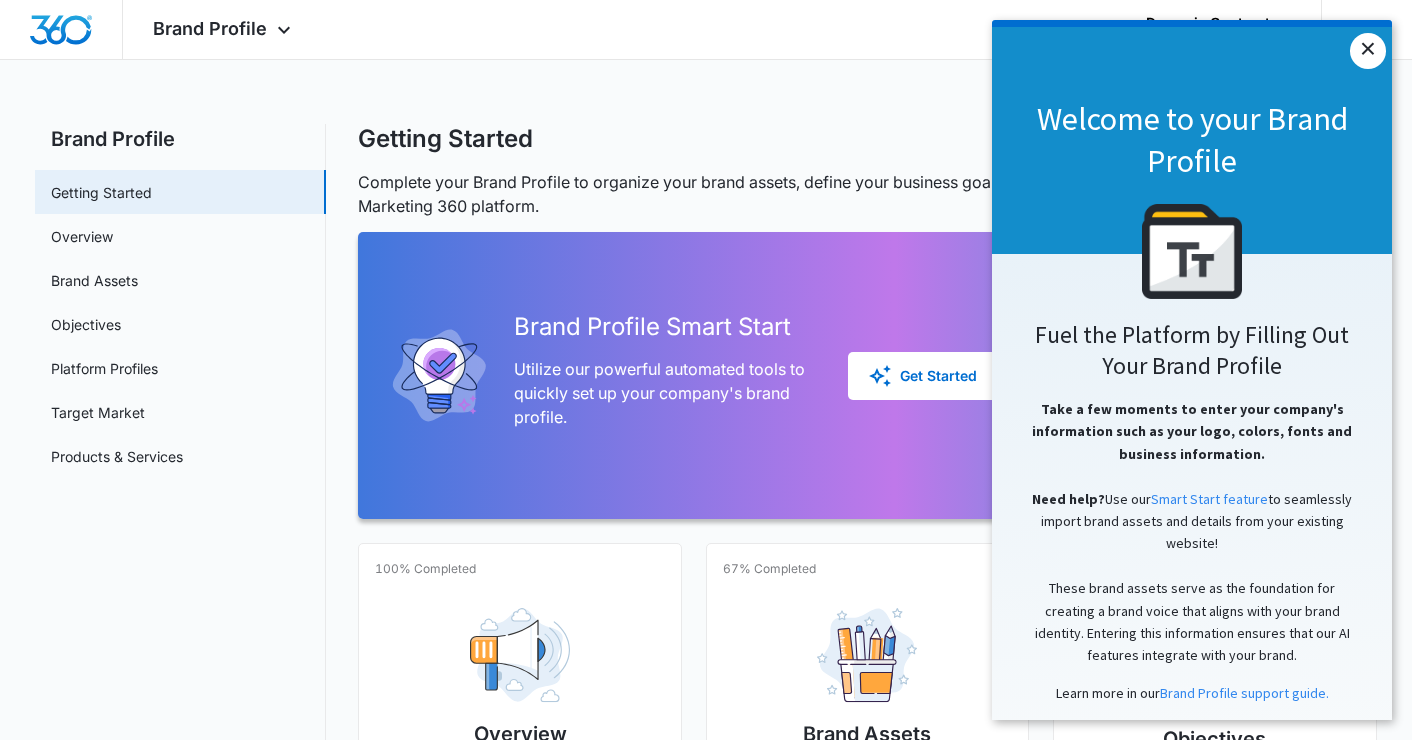 click on "×" at bounding box center (1368, 51) 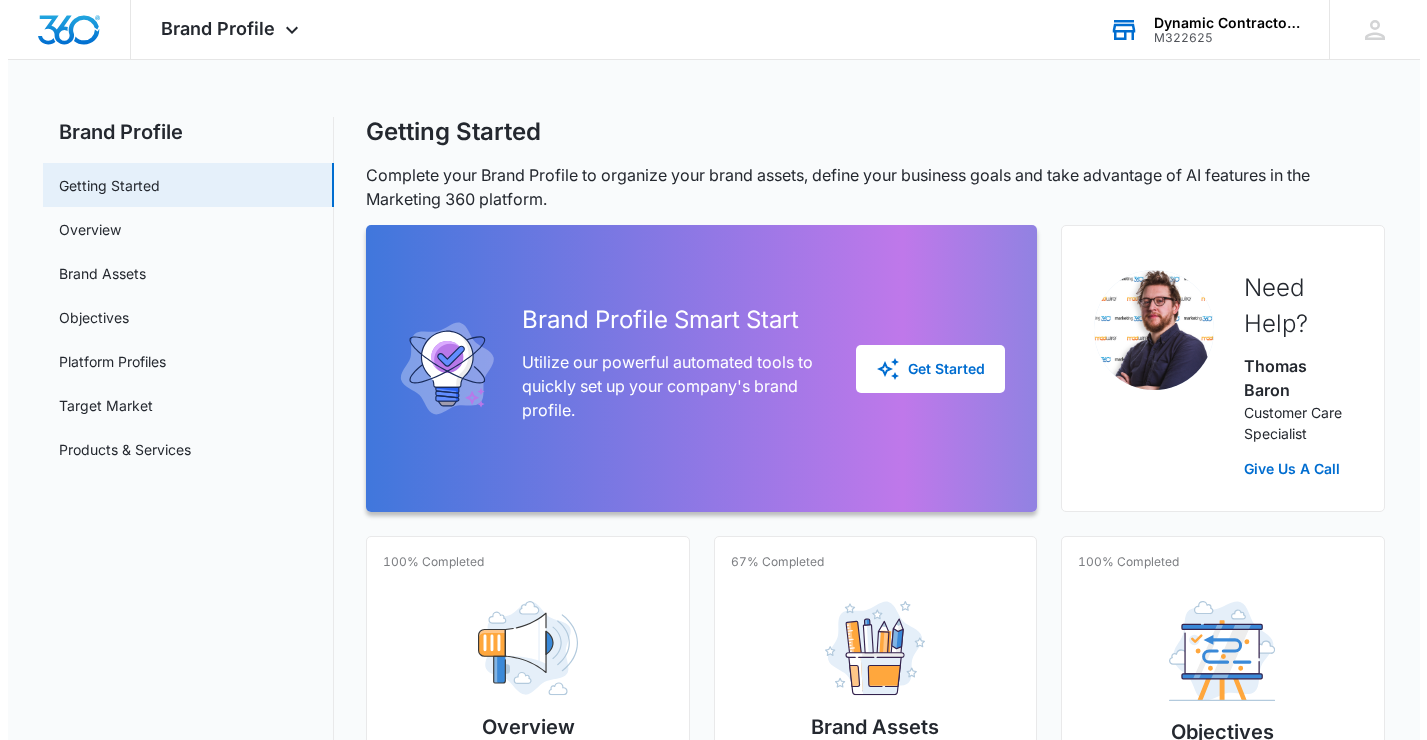 scroll, scrollTop: 0, scrollLeft: 0, axis: both 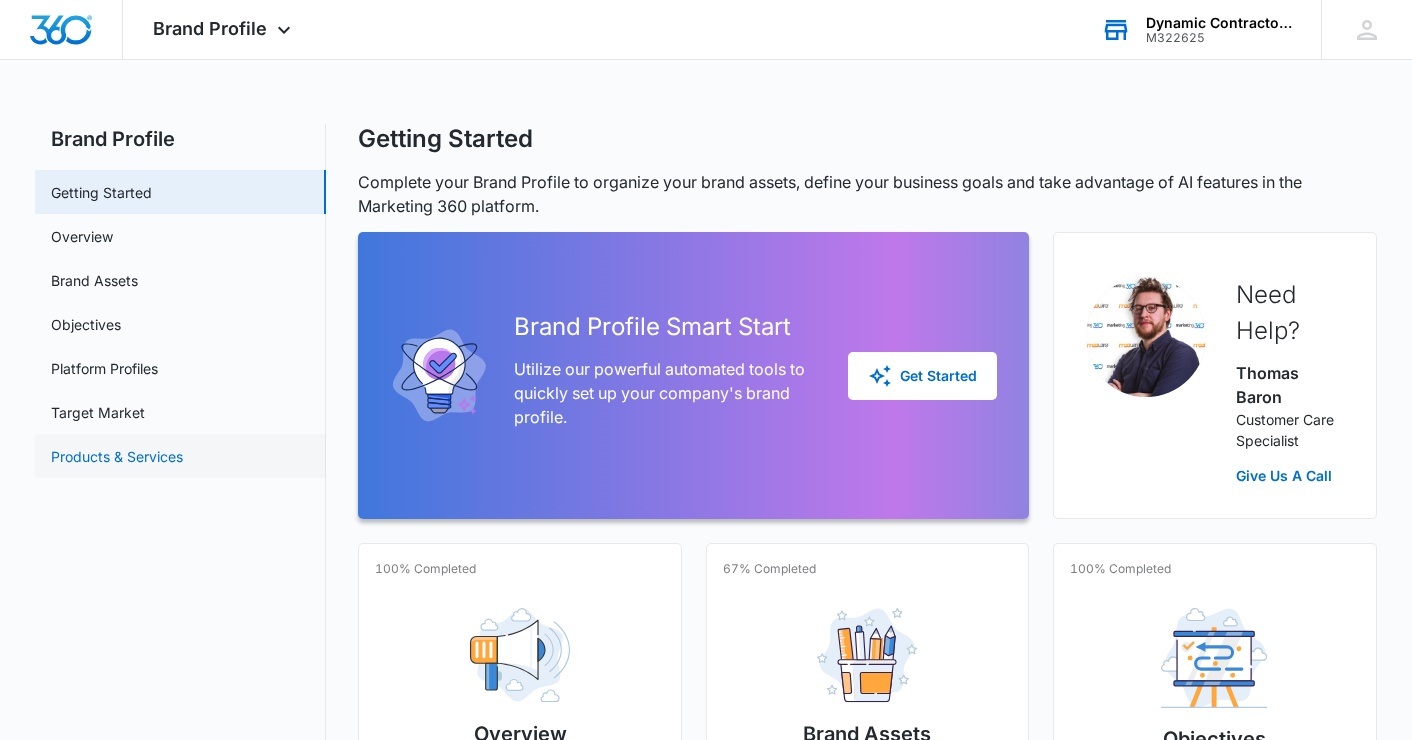 click on "Products & Services" at bounding box center [117, 456] 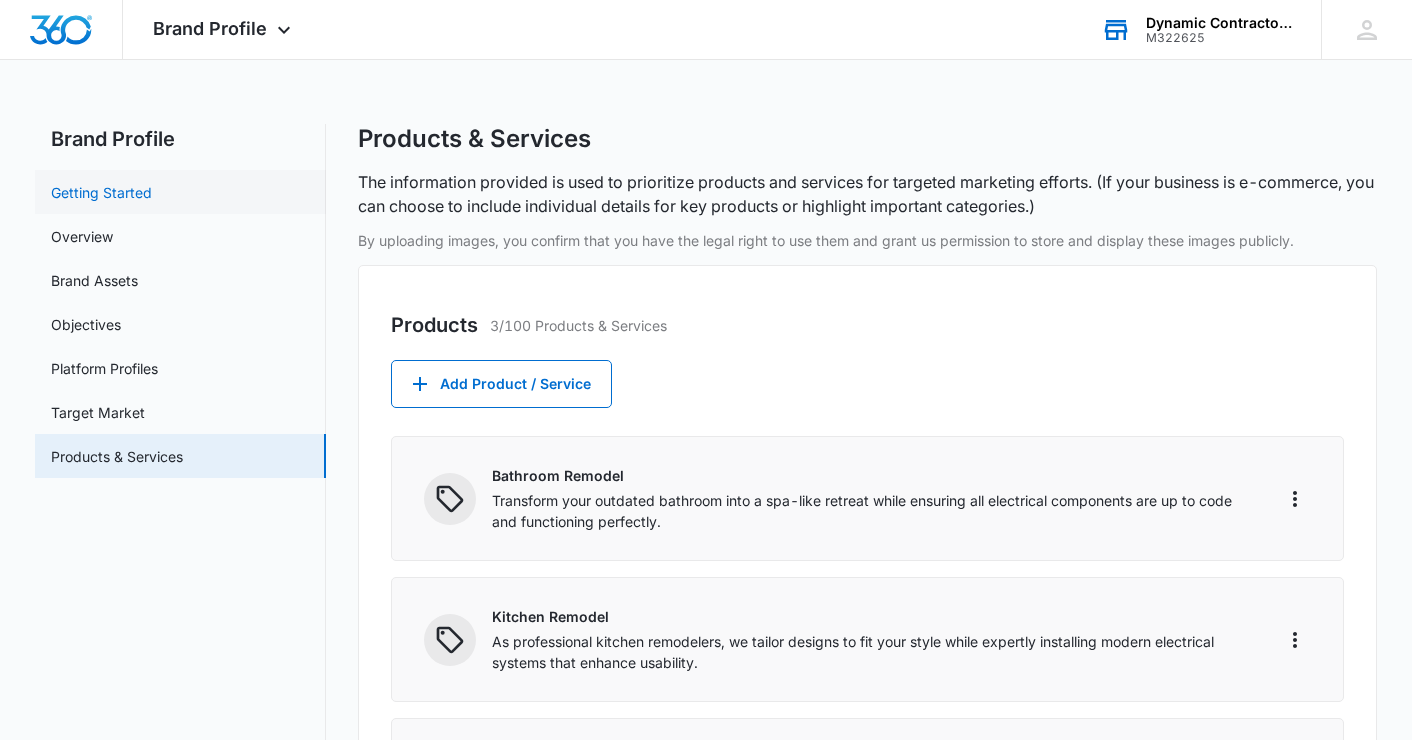 click on "Getting Started" at bounding box center [101, 192] 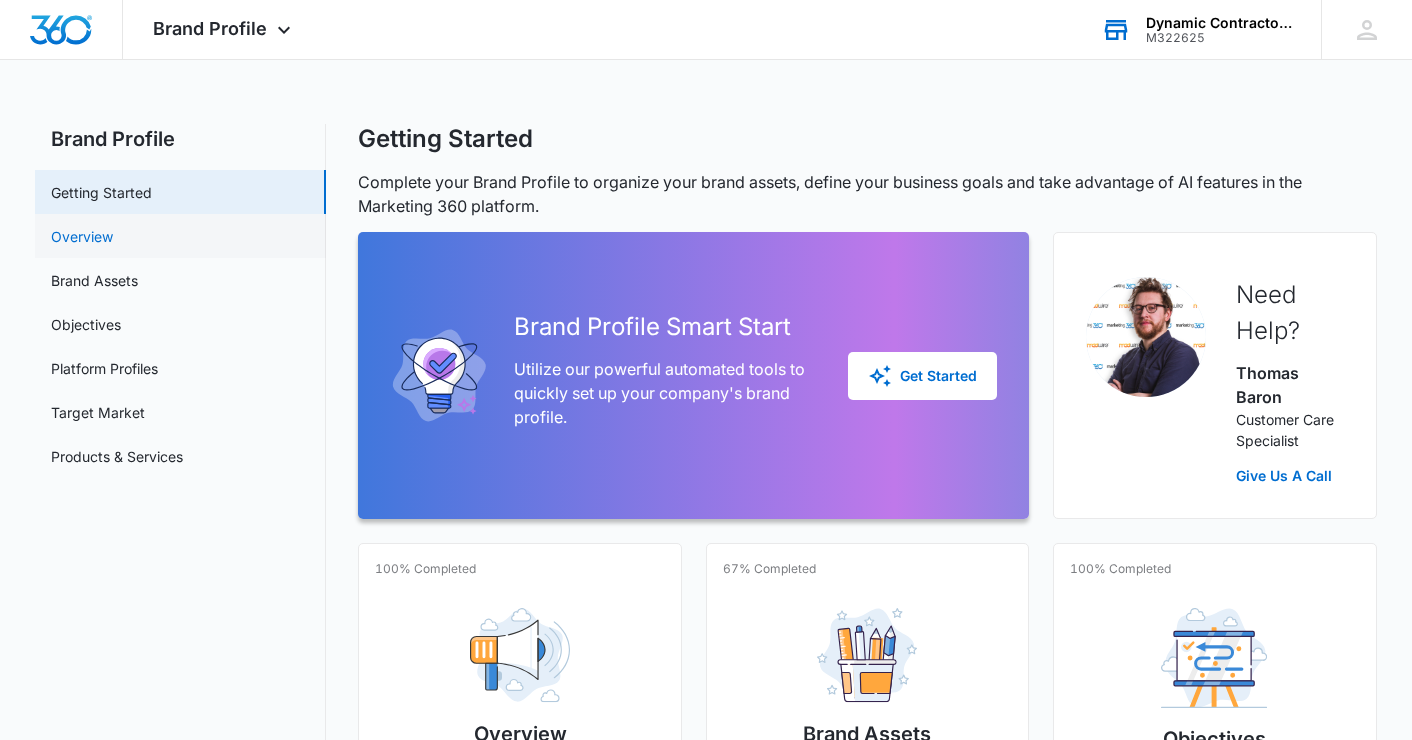 click on "Overview" at bounding box center (82, 236) 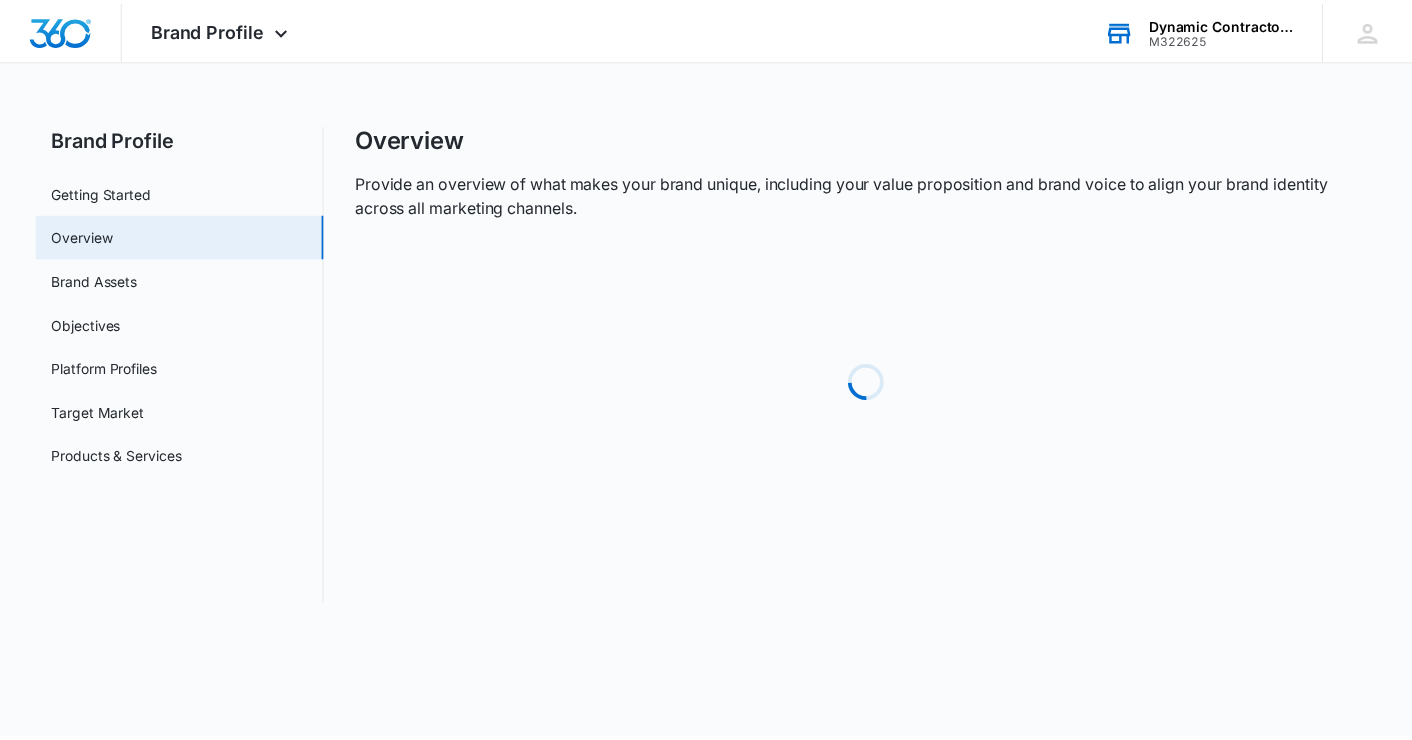 scroll, scrollTop: 0, scrollLeft: 0, axis: both 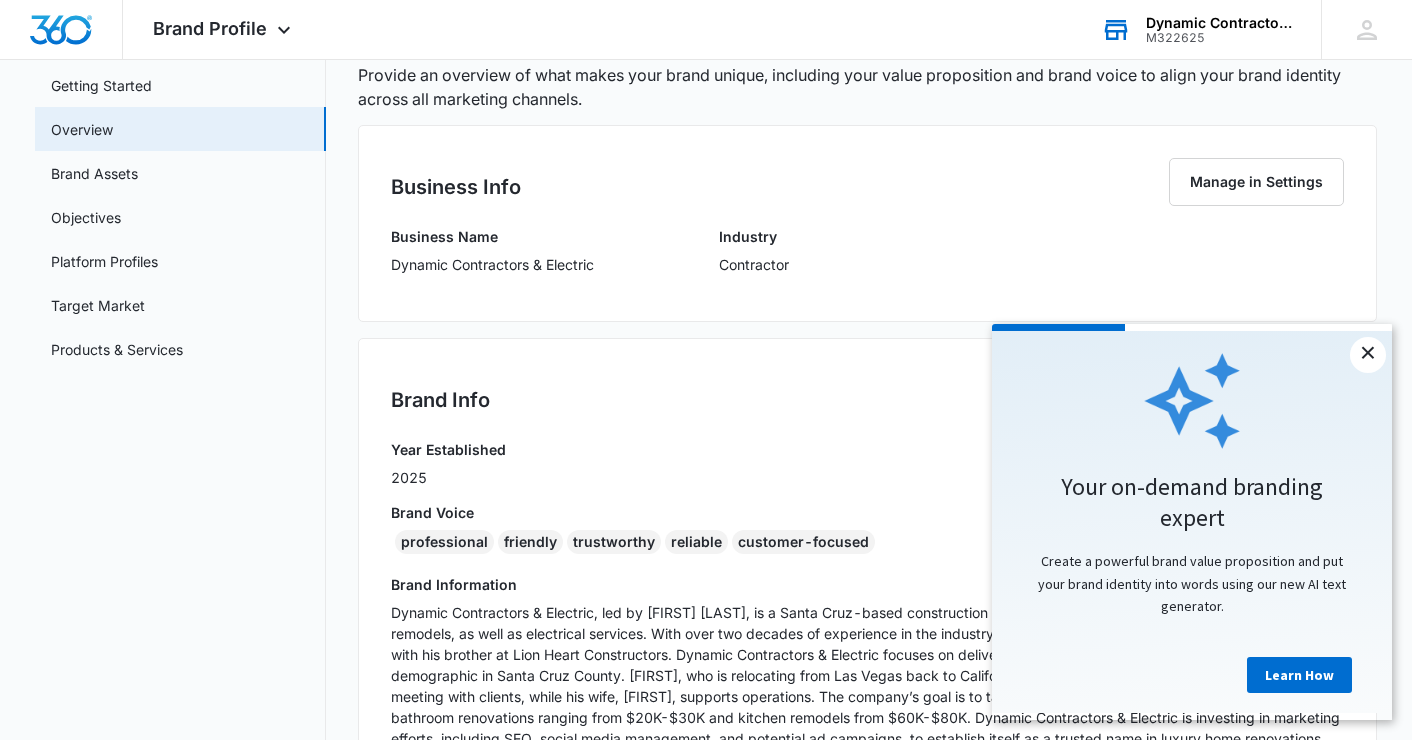 click on "×" at bounding box center [1368, 355] 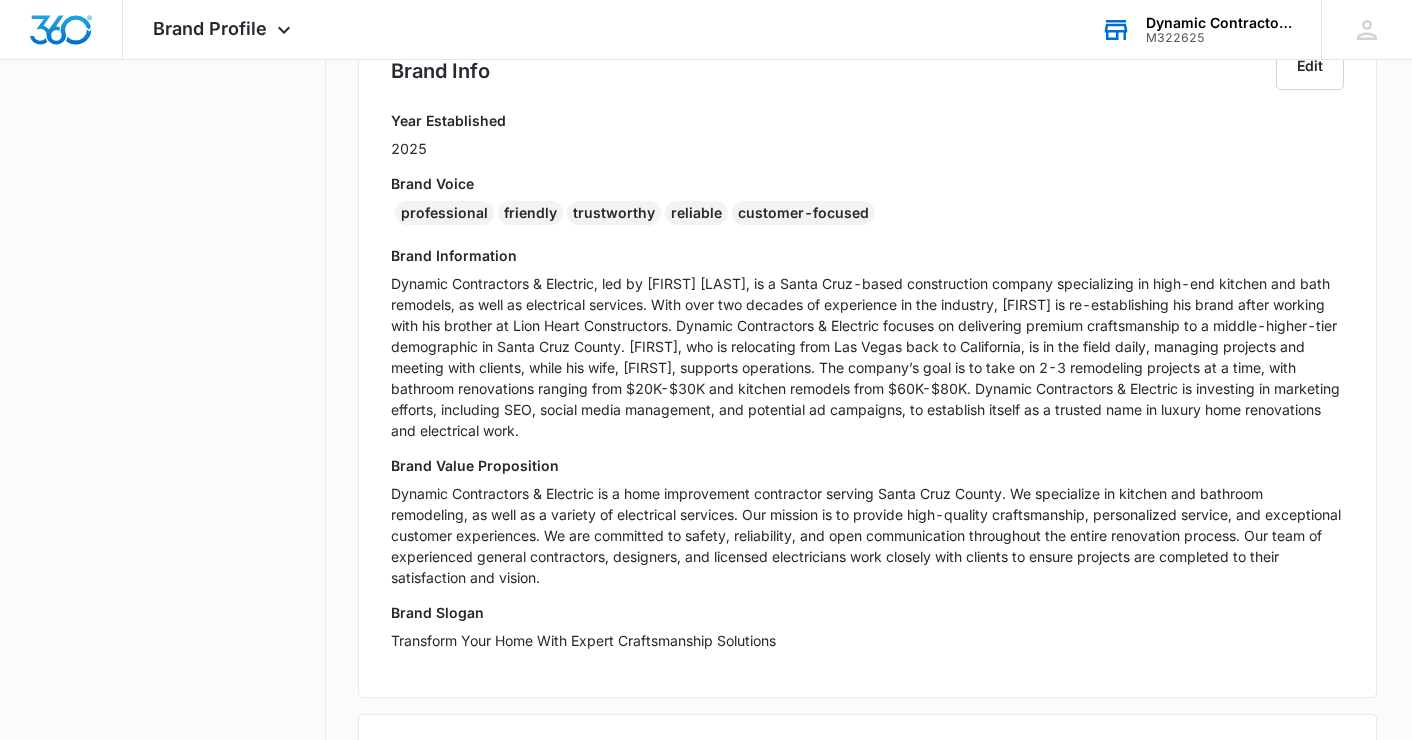 scroll, scrollTop: 407, scrollLeft: 0, axis: vertical 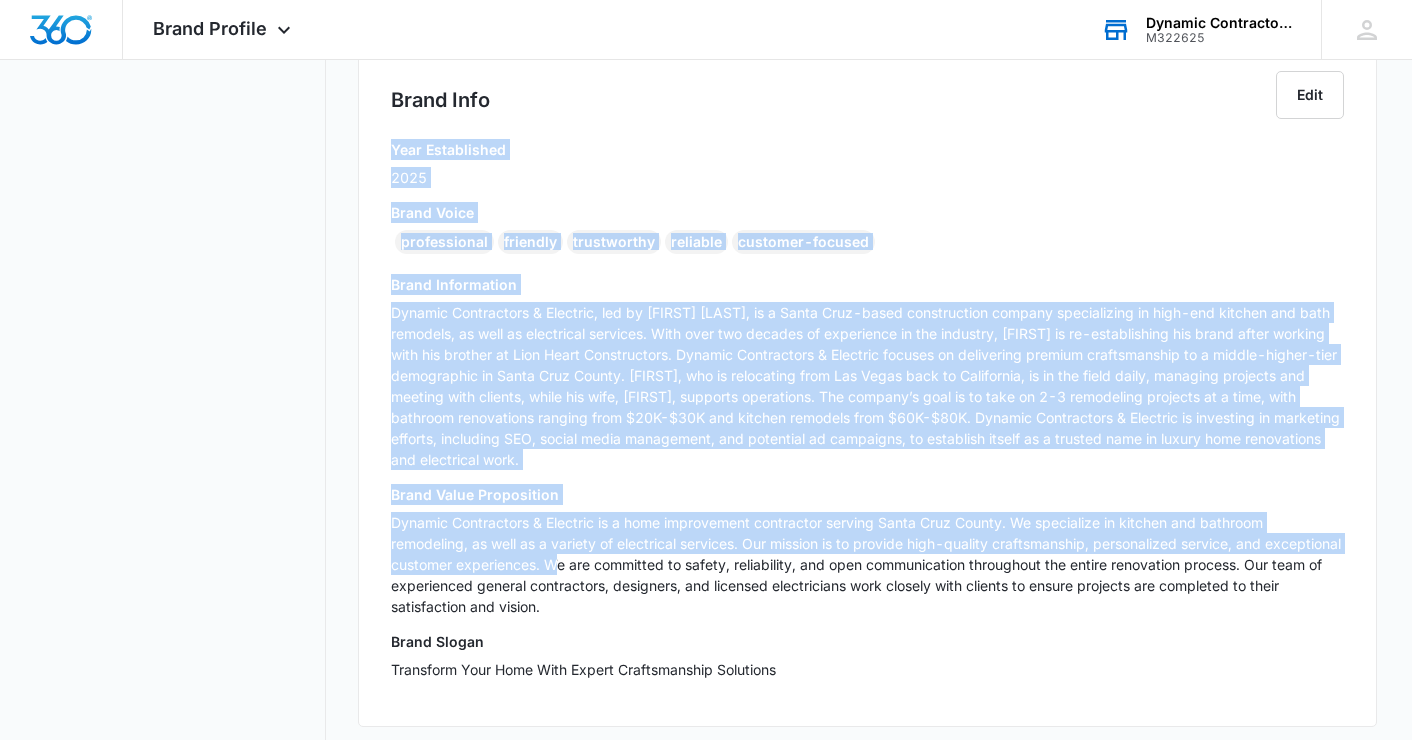 drag, startPoint x: 390, startPoint y: 149, endPoint x: 639, endPoint y: 556, distance: 477.12683 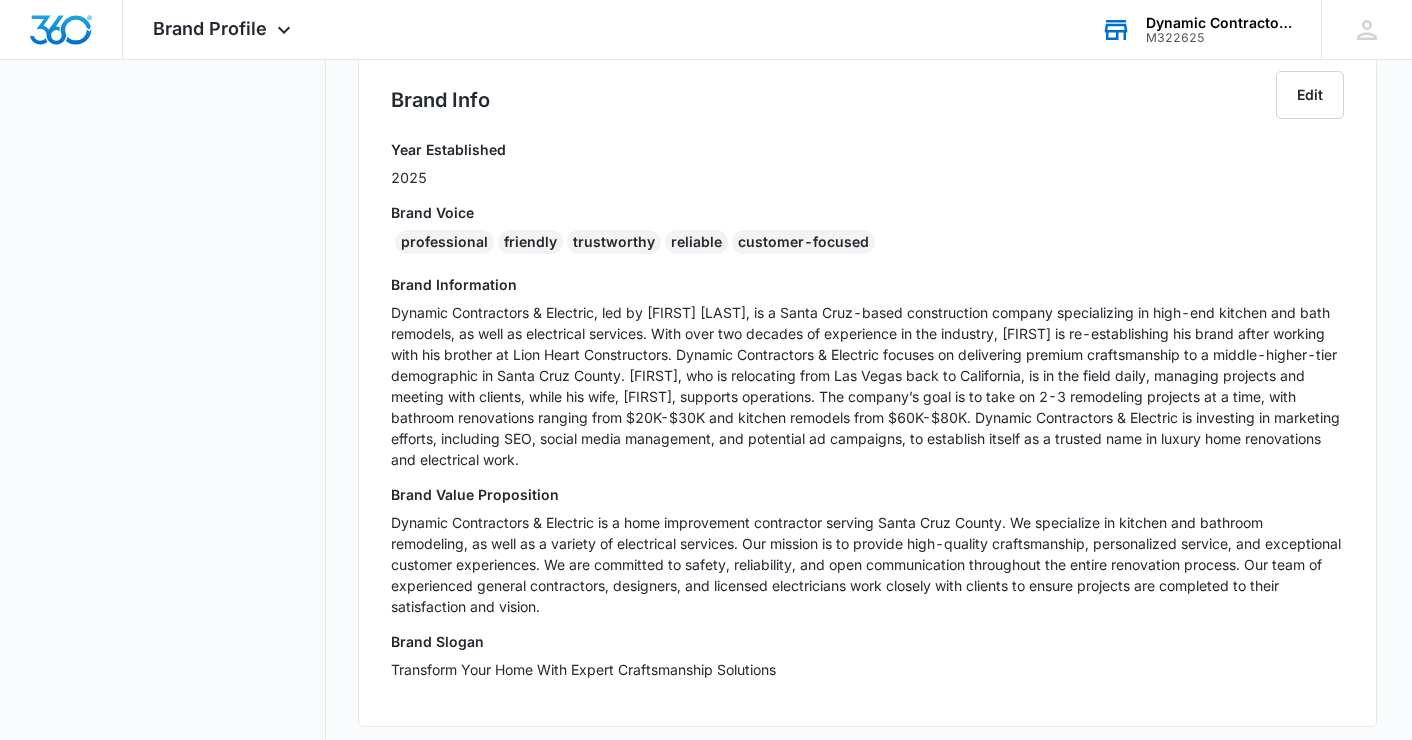 click on "Brand Slogan Transform Your Home With Expert Craftsmanship Solutions" at bounding box center (867, 662) 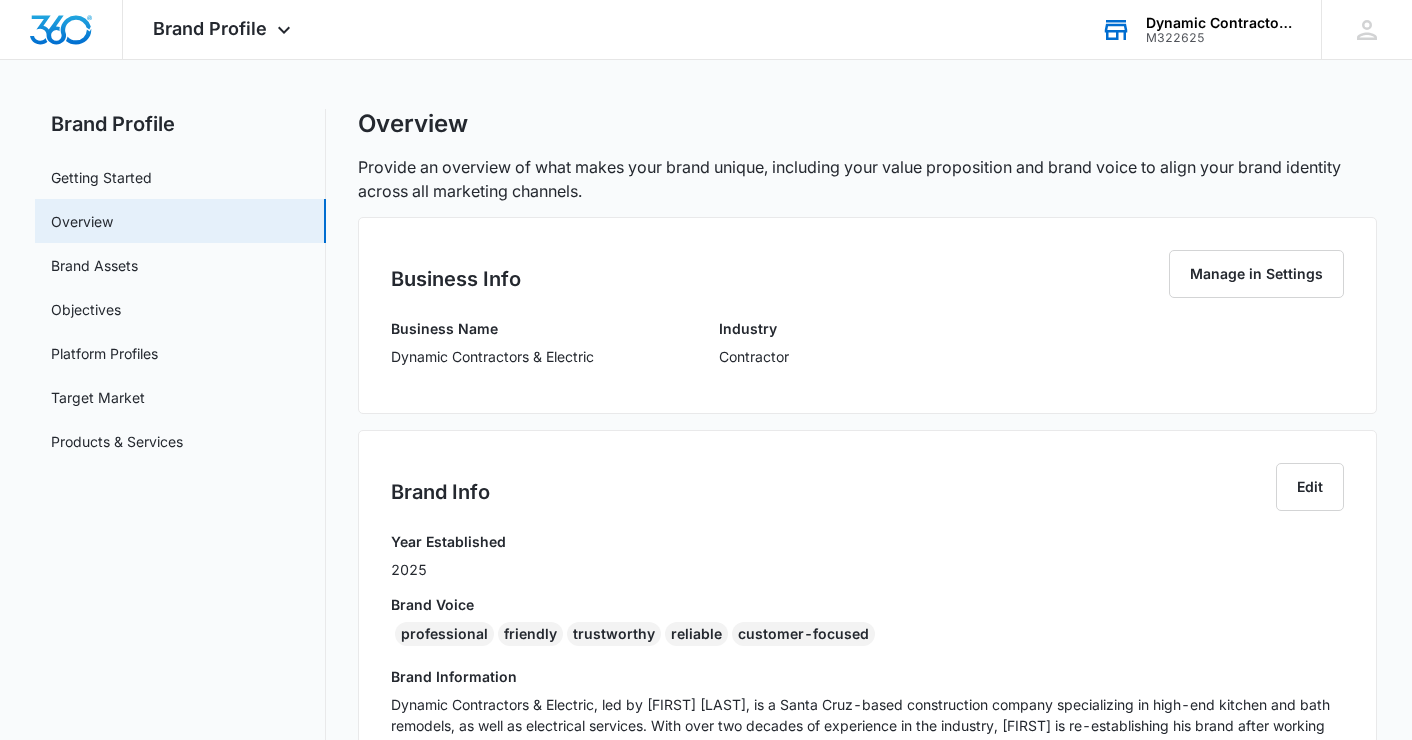 scroll, scrollTop: 0, scrollLeft: 0, axis: both 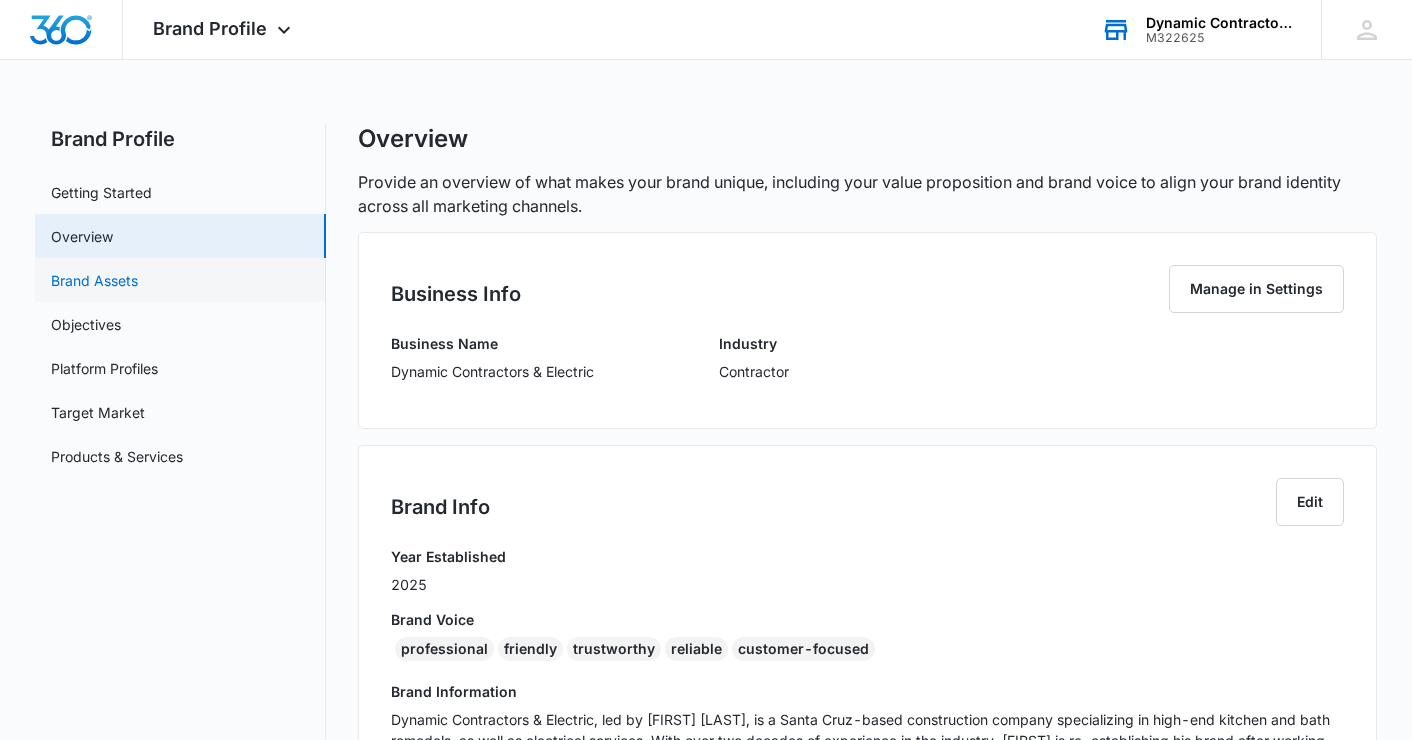 click on "Brand Assets" at bounding box center (94, 280) 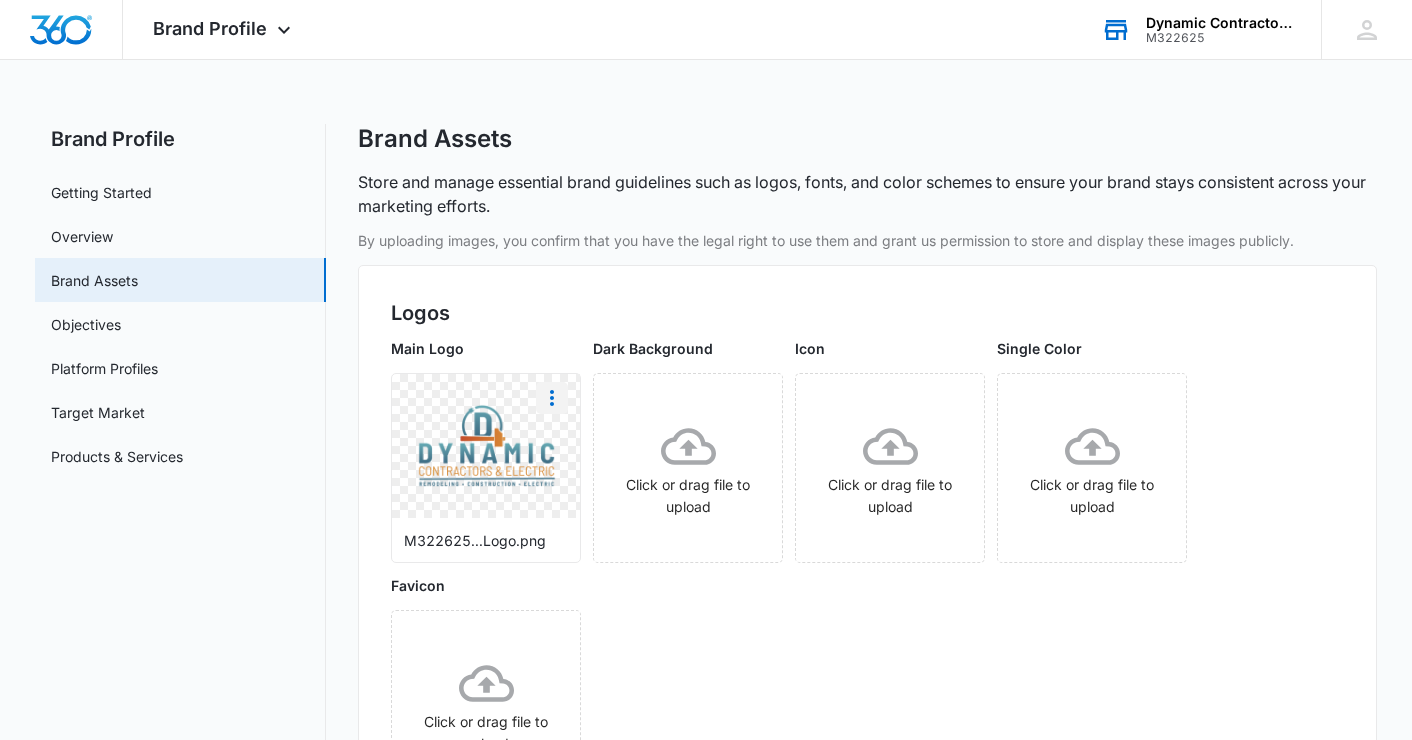 click 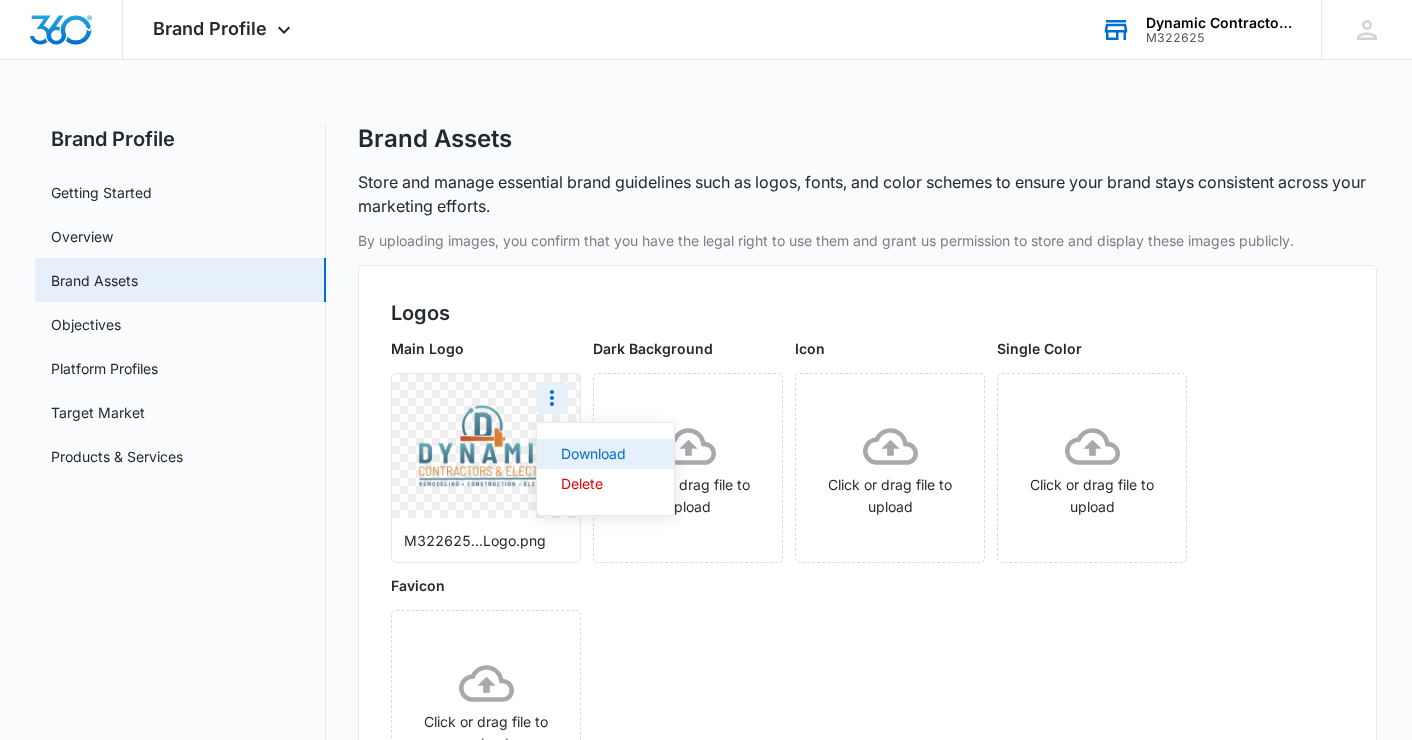 click on "Download" at bounding box center (593, 454) 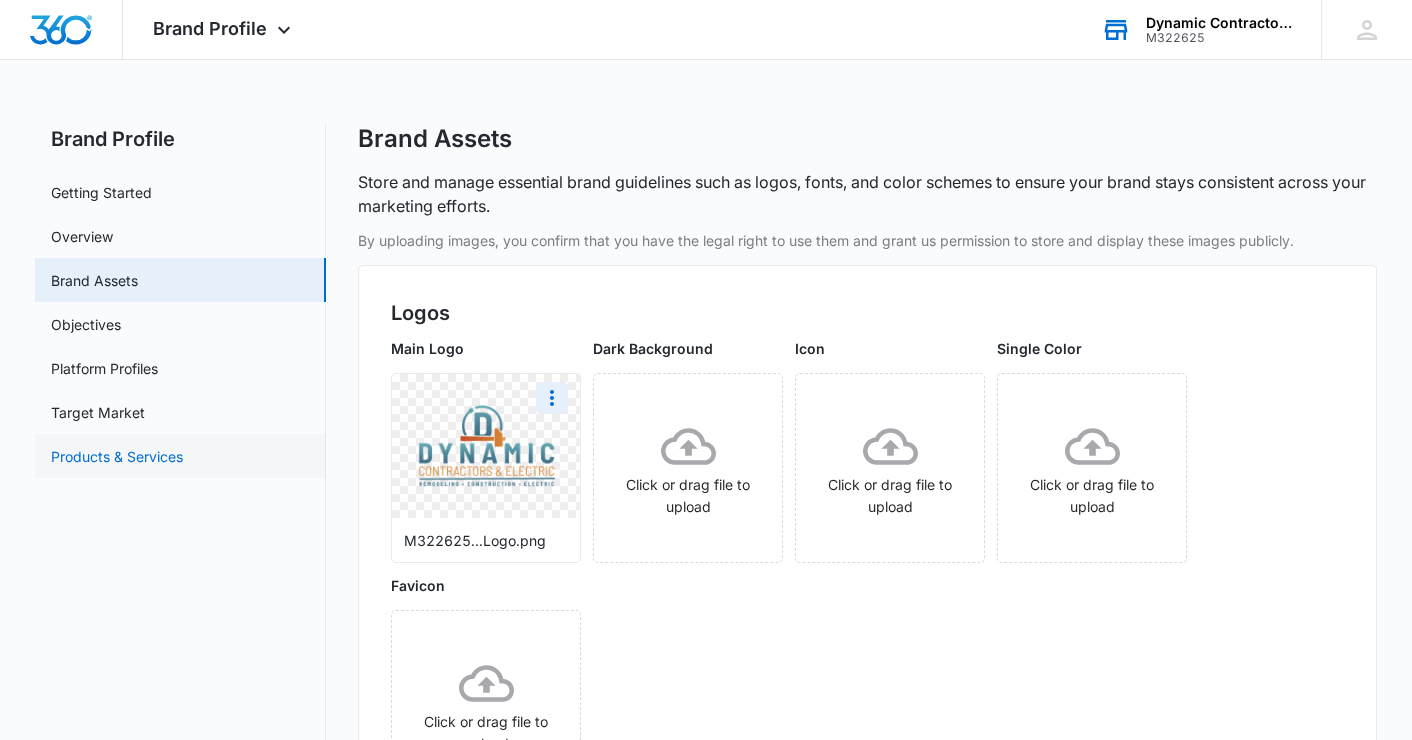 click on "Products & Services" at bounding box center (117, 456) 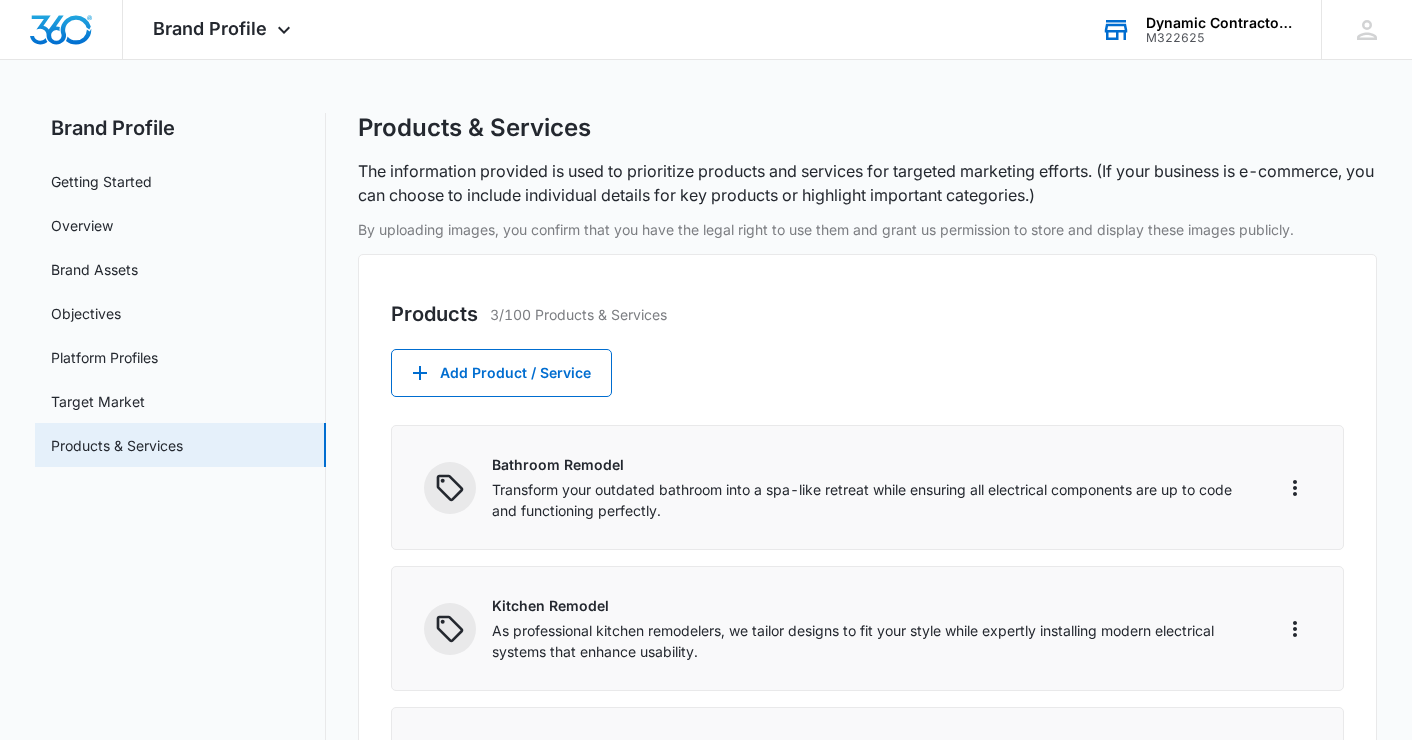 scroll, scrollTop: 0, scrollLeft: 0, axis: both 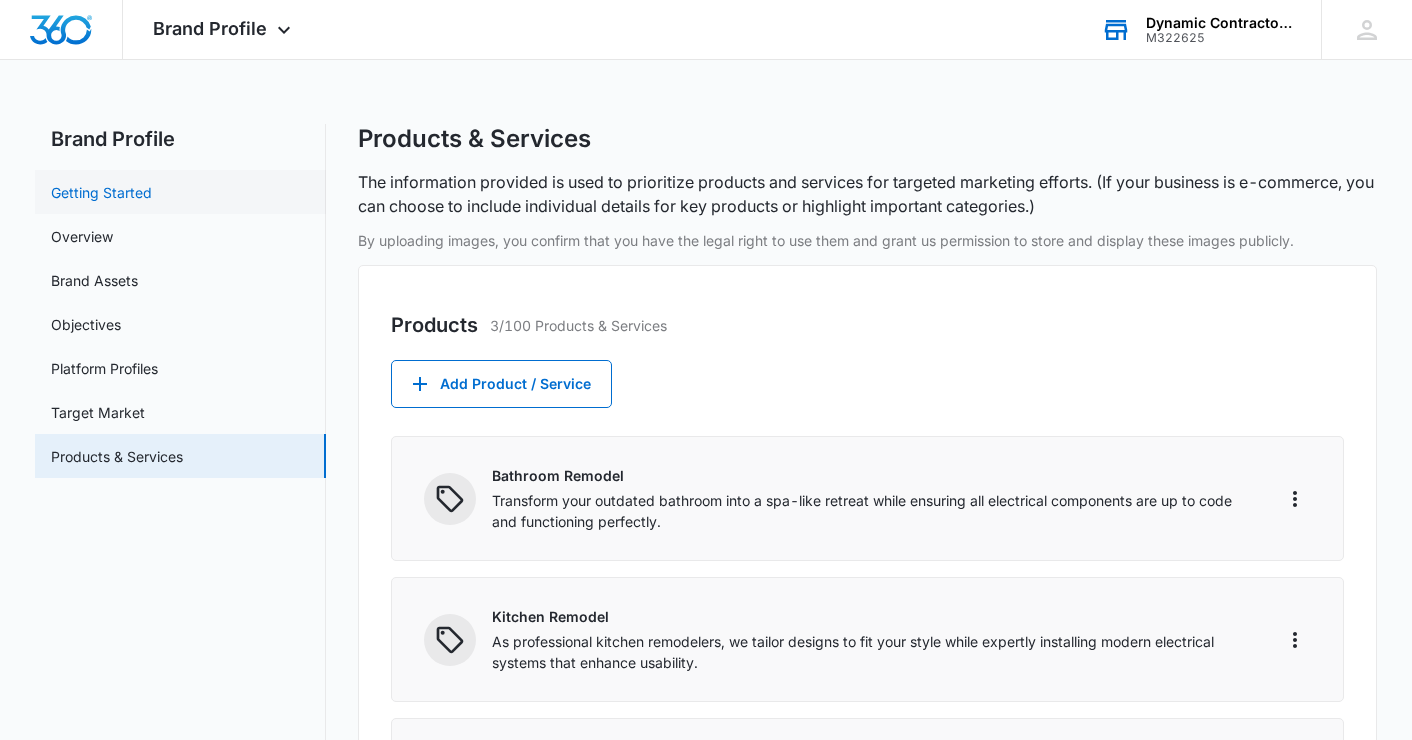 click on "Getting Started" at bounding box center (101, 192) 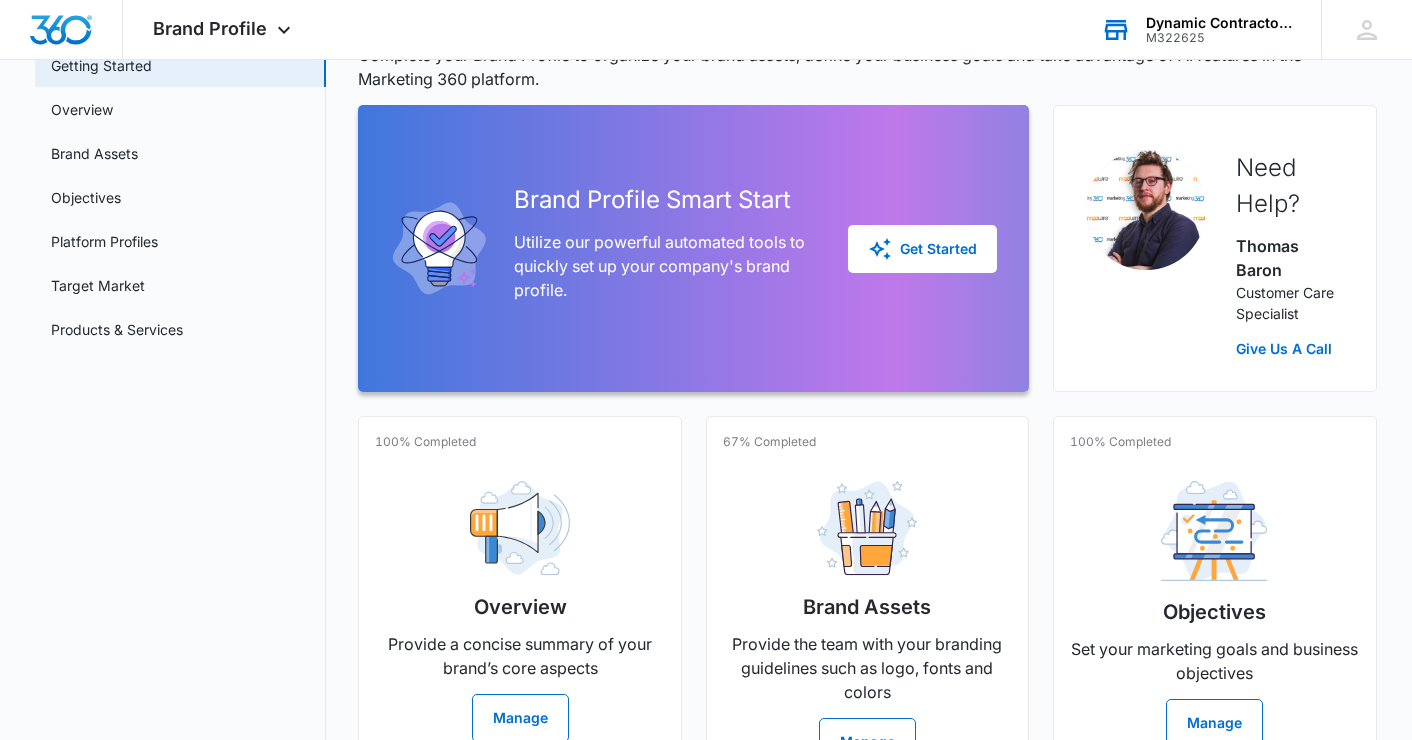 scroll, scrollTop: 0, scrollLeft: 0, axis: both 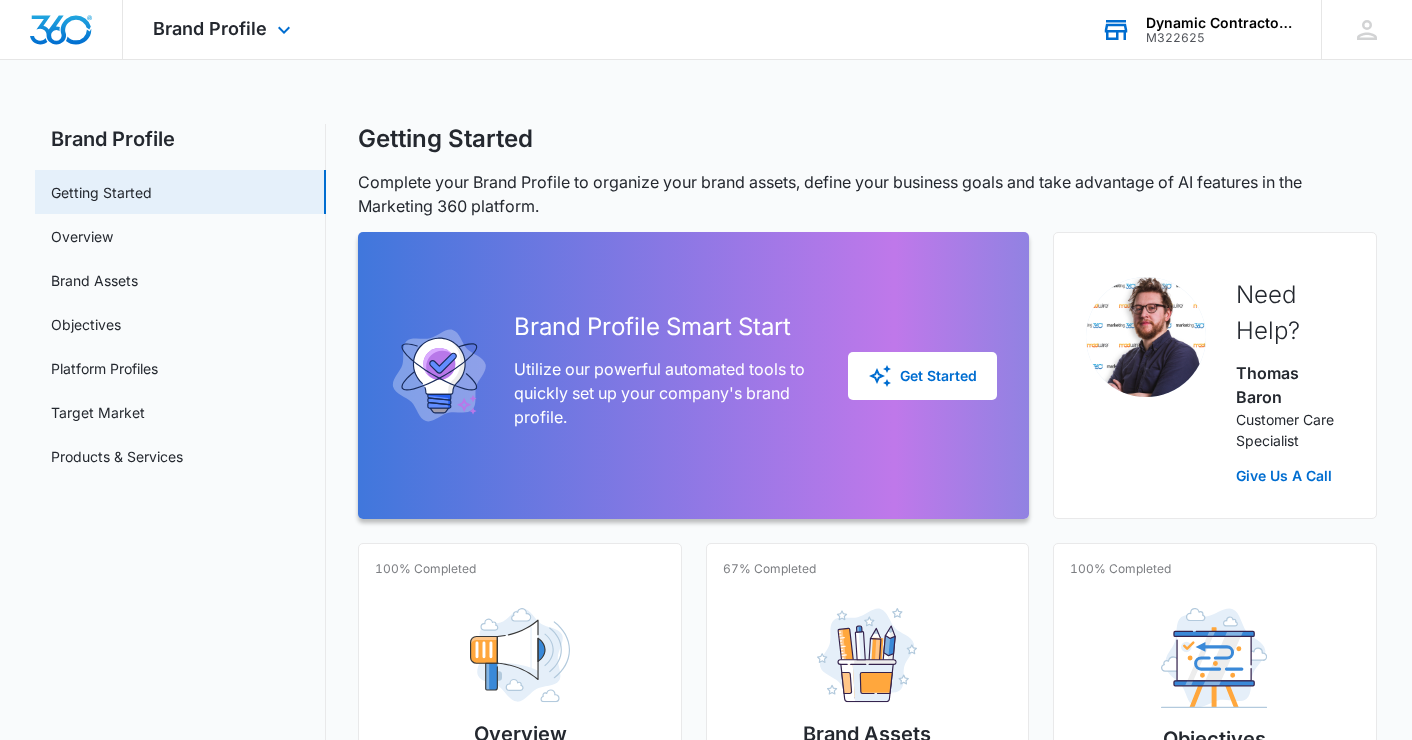 click on "Brand Profile Apps Reputation Websites Forms CRM Email Social Content Ads Intelligence Files Brand Settings" at bounding box center (224, 29) 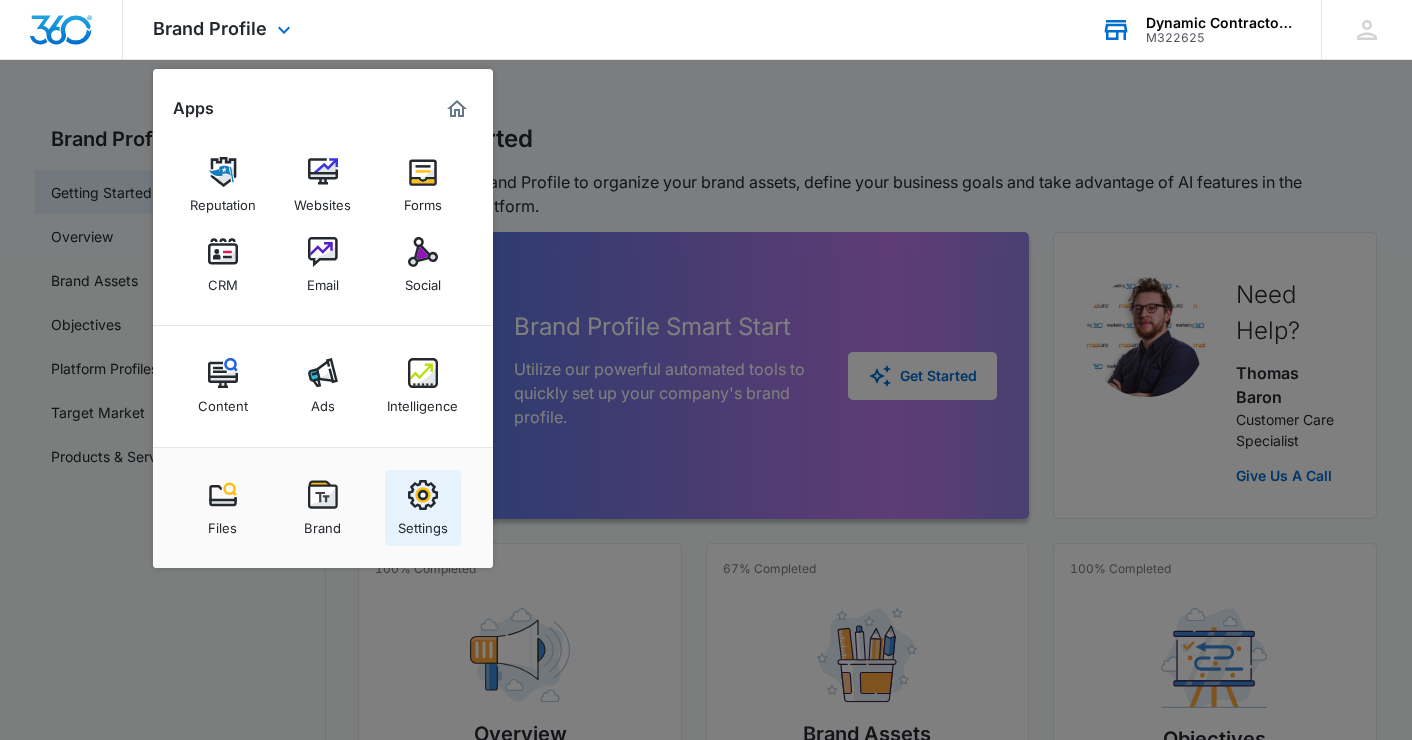 click on "Settings" at bounding box center (423, 523) 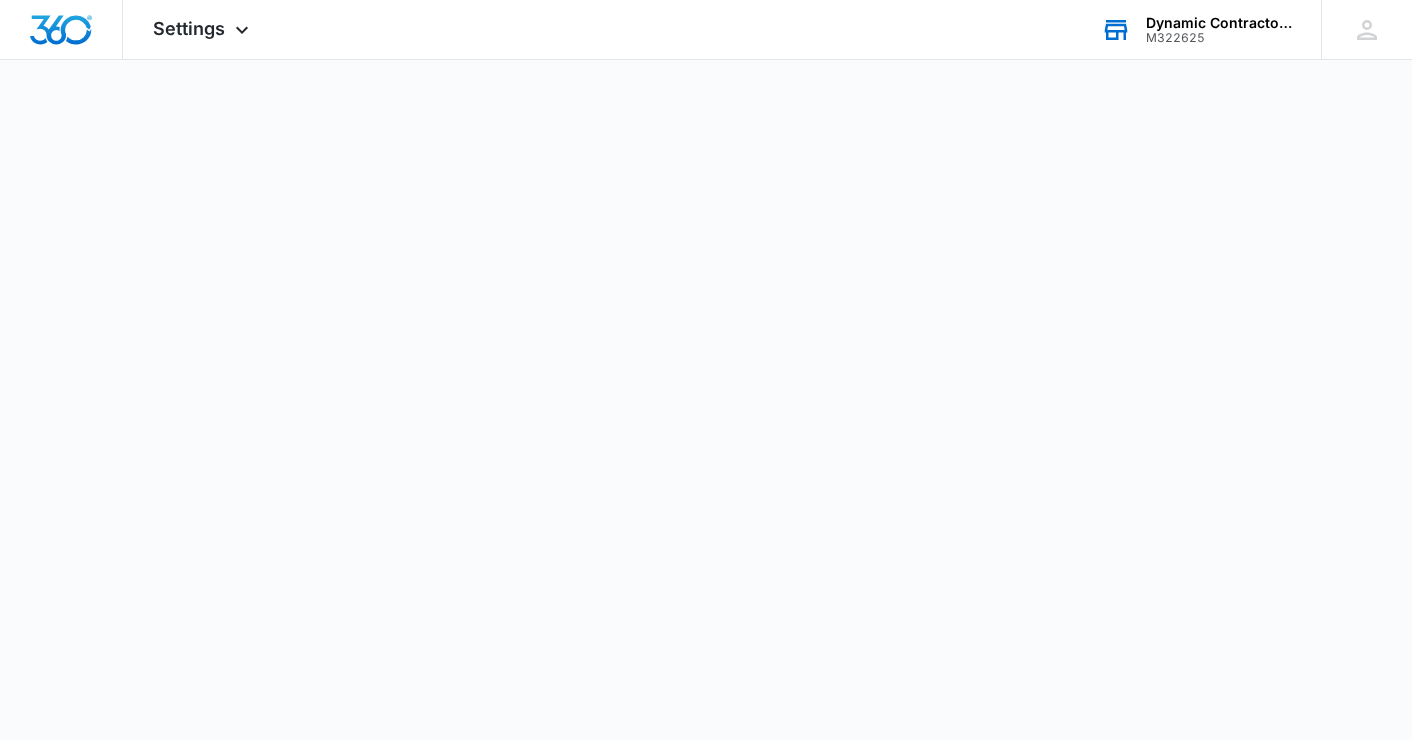 select on "US" 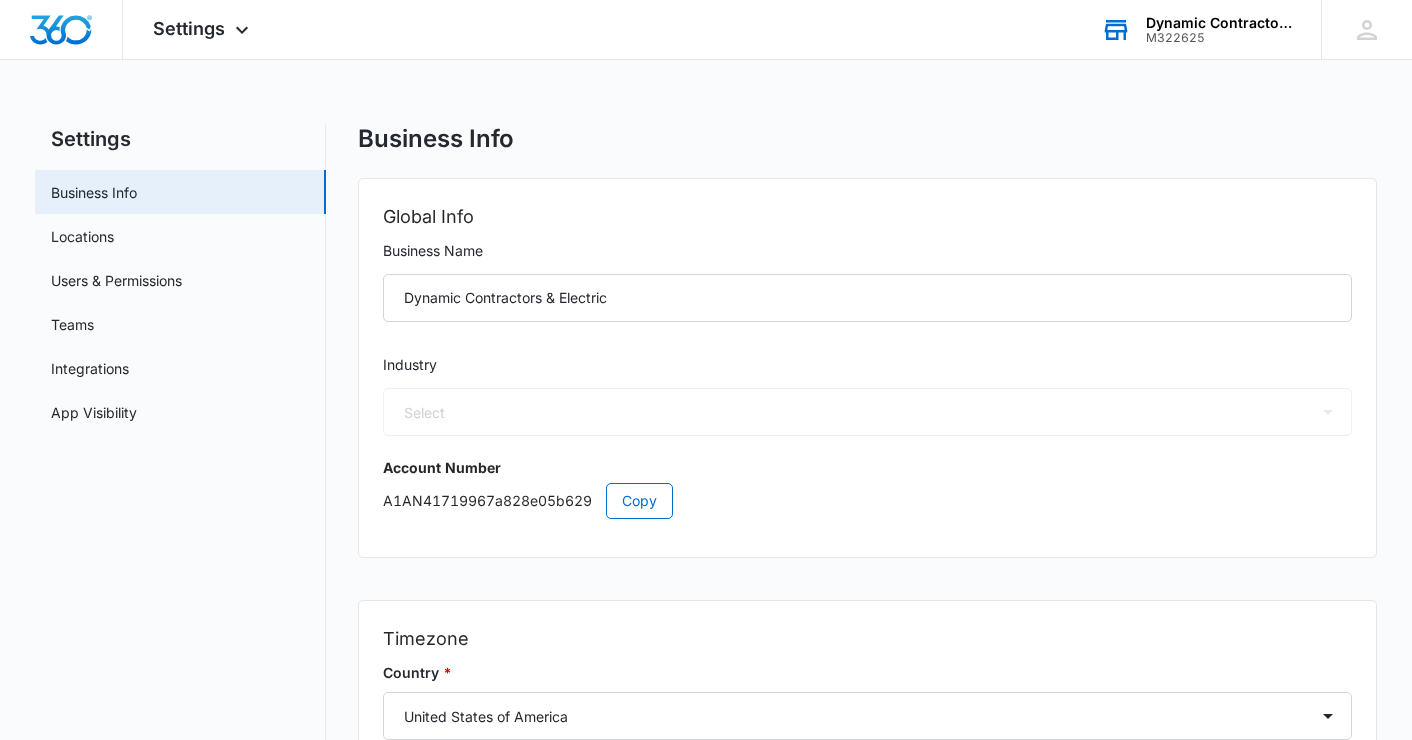 select on "4" 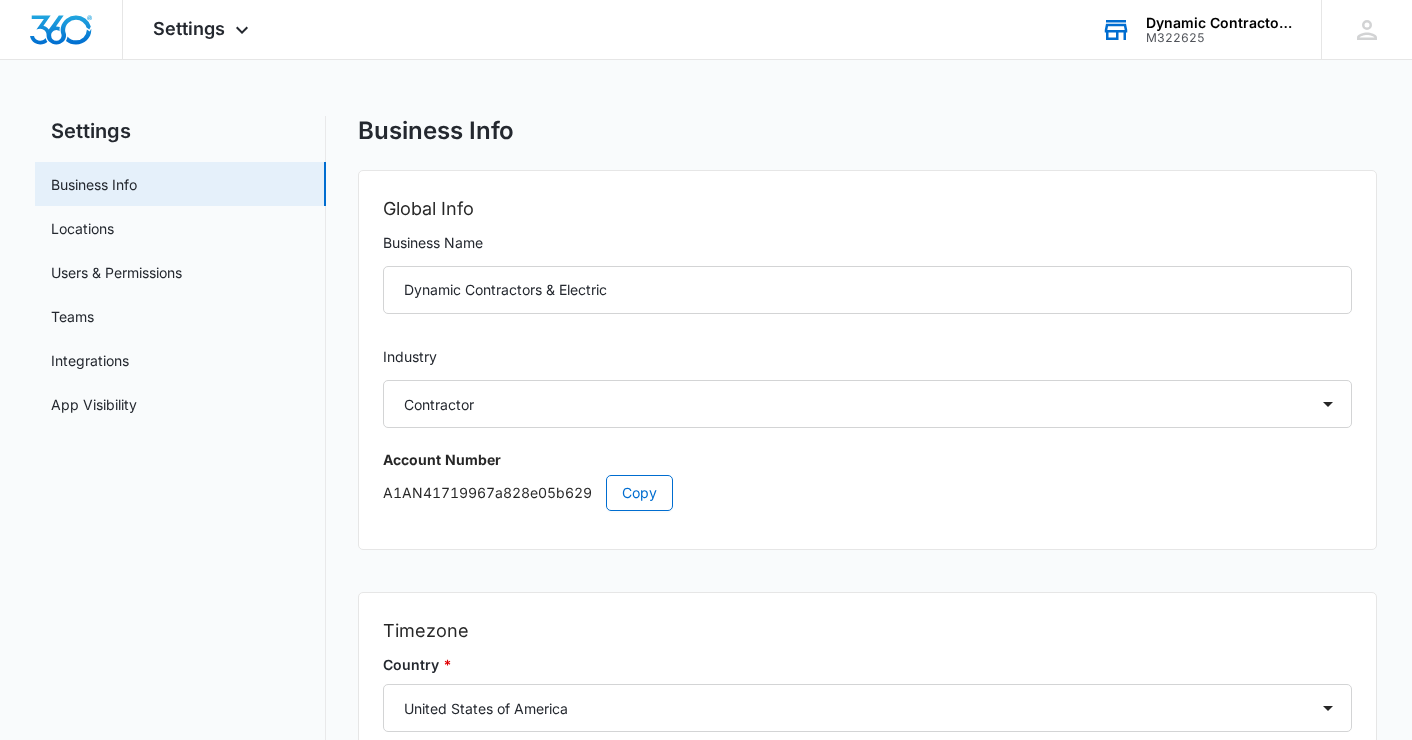 scroll, scrollTop: 0, scrollLeft: 0, axis: both 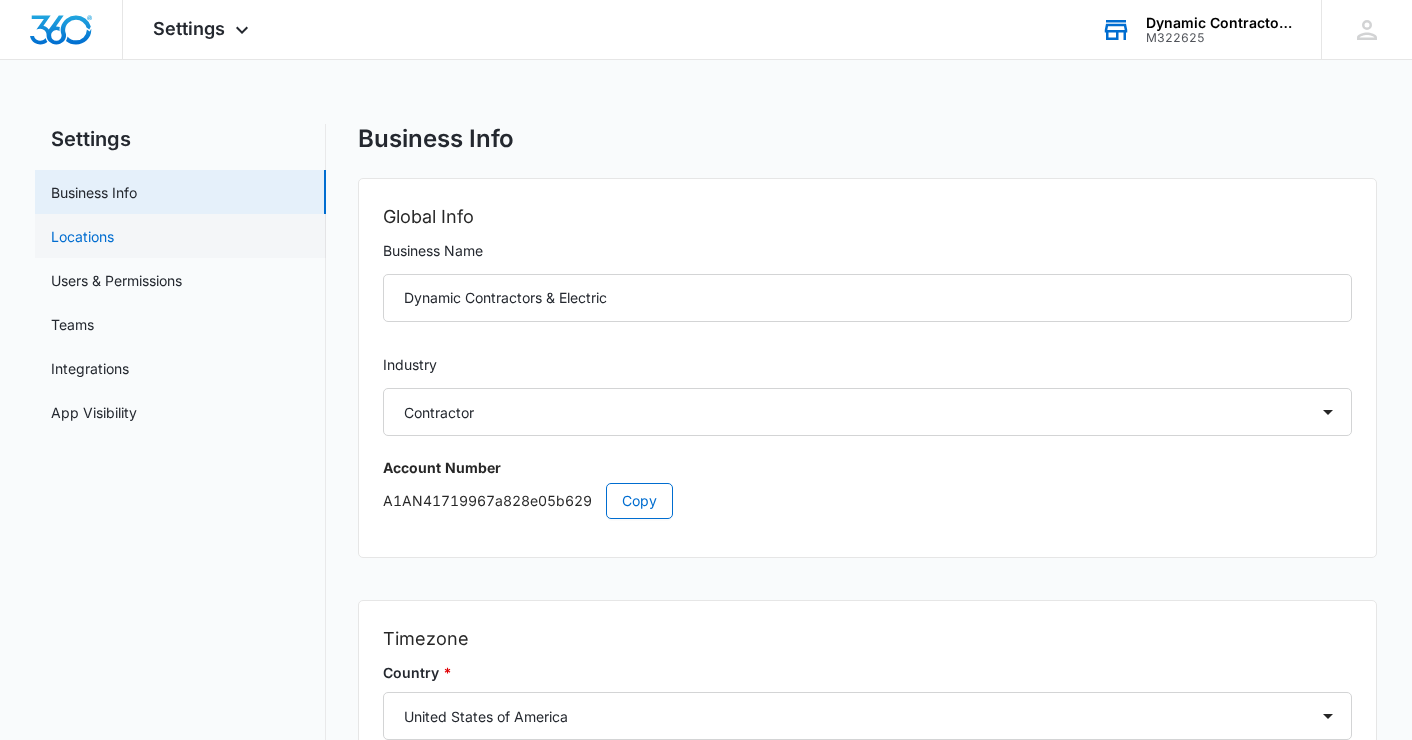 click on "Locations" at bounding box center (82, 236) 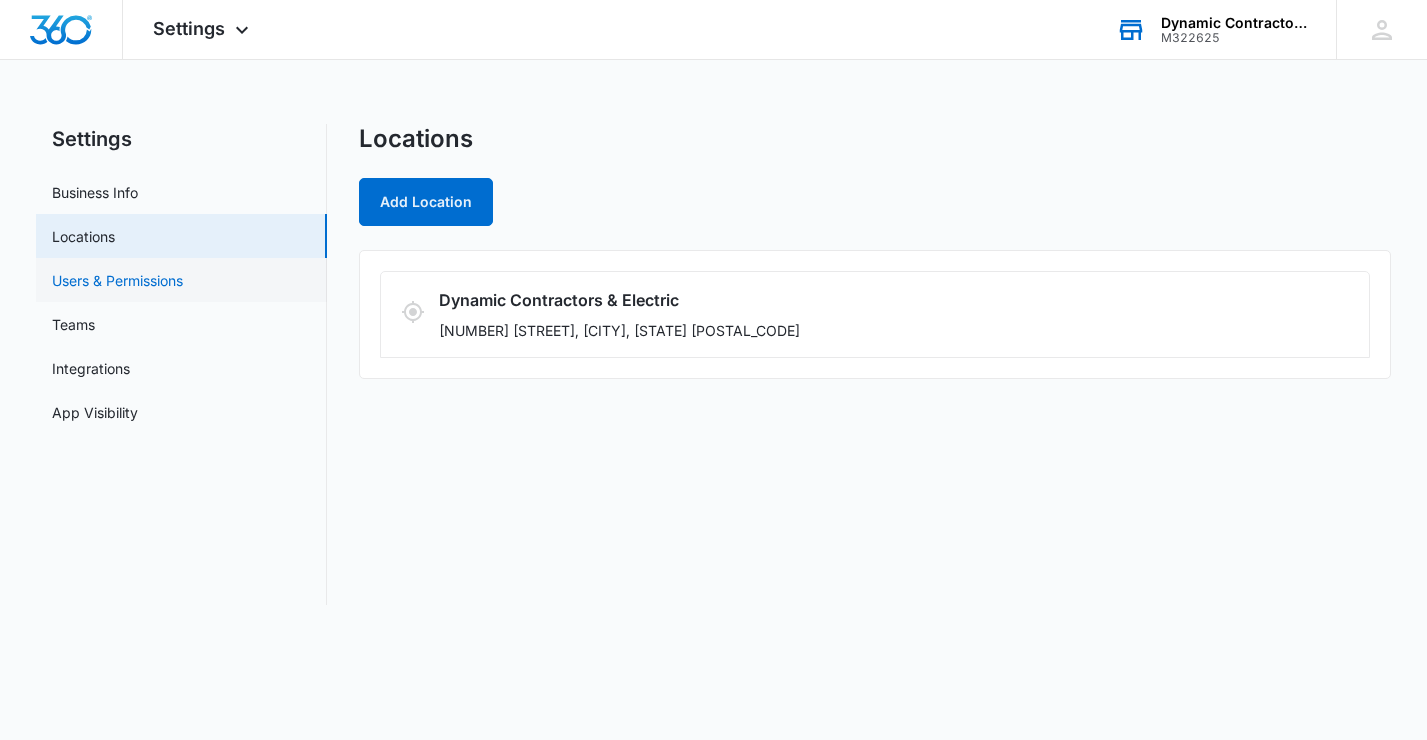 click on "Users & Permissions" at bounding box center (117, 280) 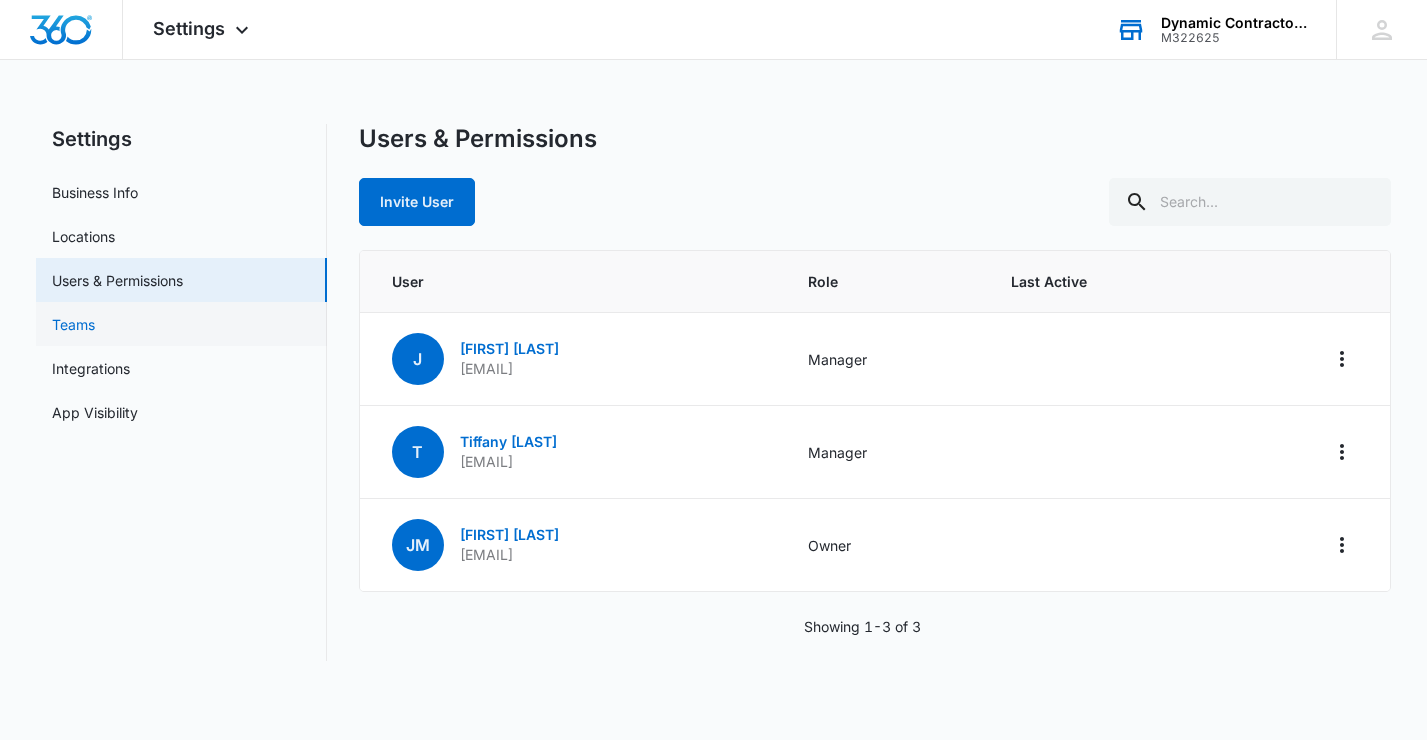 click on "Teams" at bounding box center [73, 324] 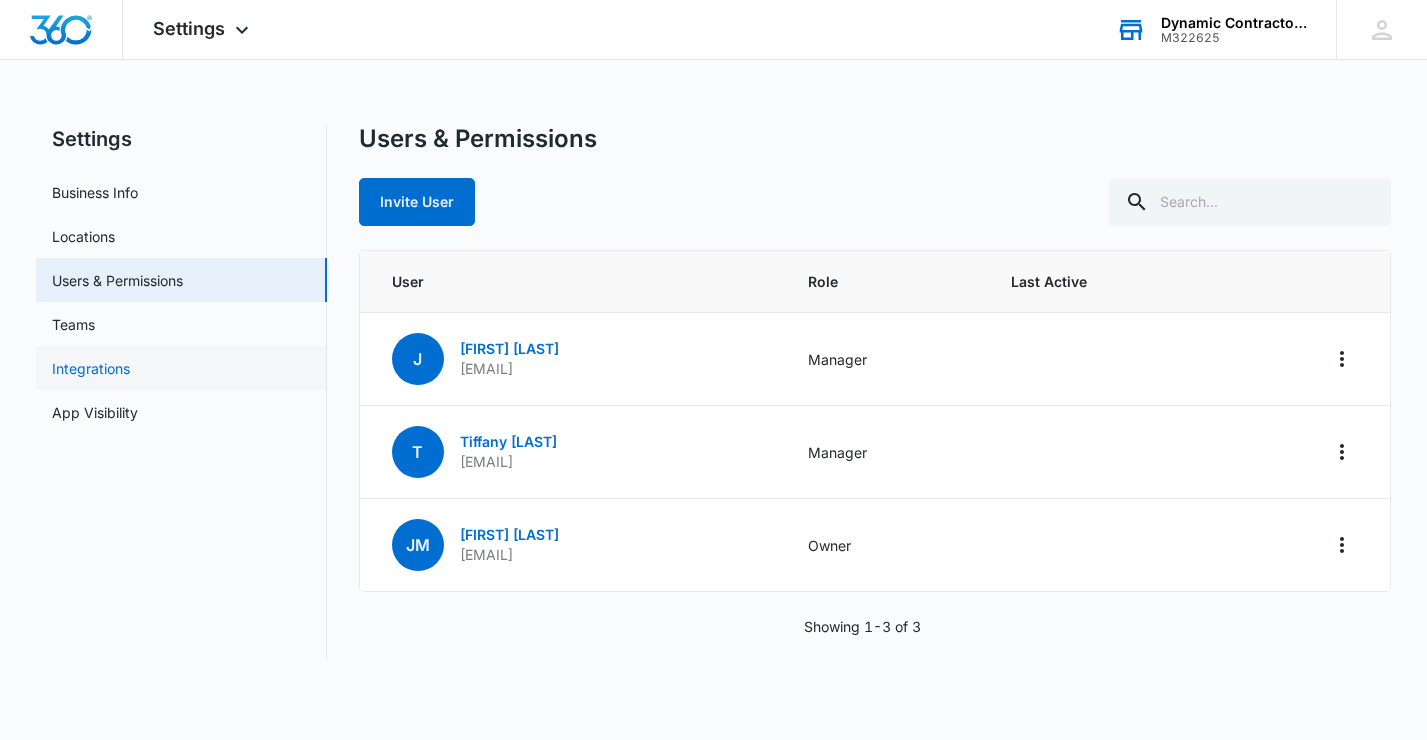 click on "Integrations" at bounding box center [91, 368] 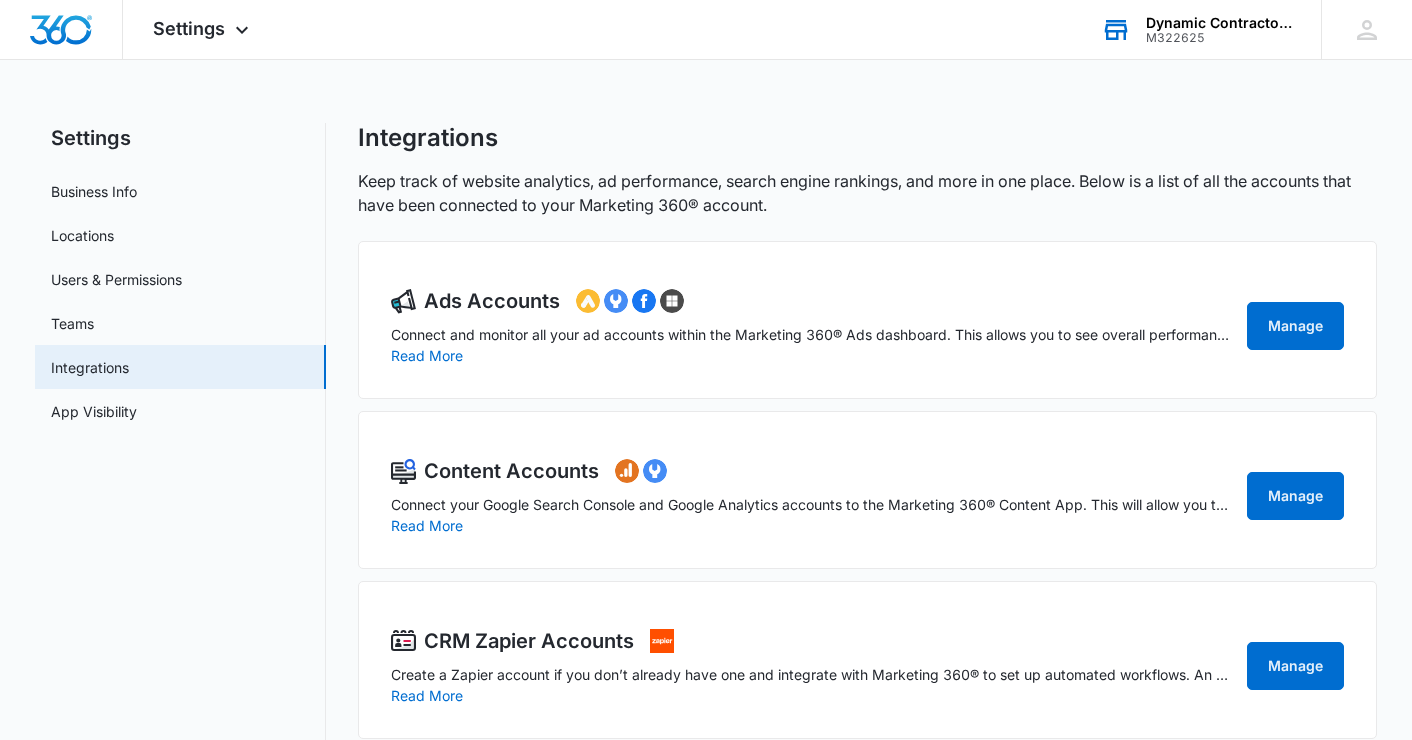 scroll, scrollTop: 0, scrollLeft: 0, axis: both 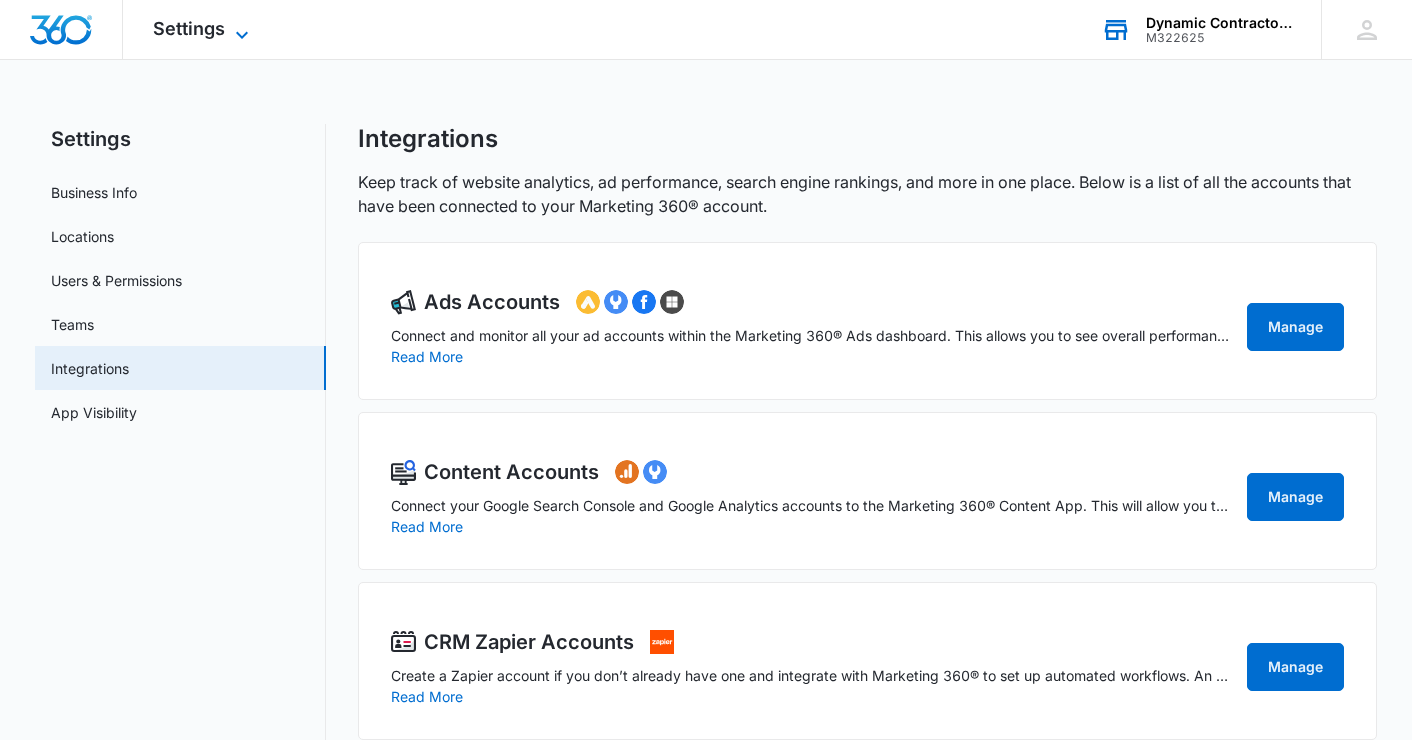 click on "Settings" at bounding box center [189, 28] 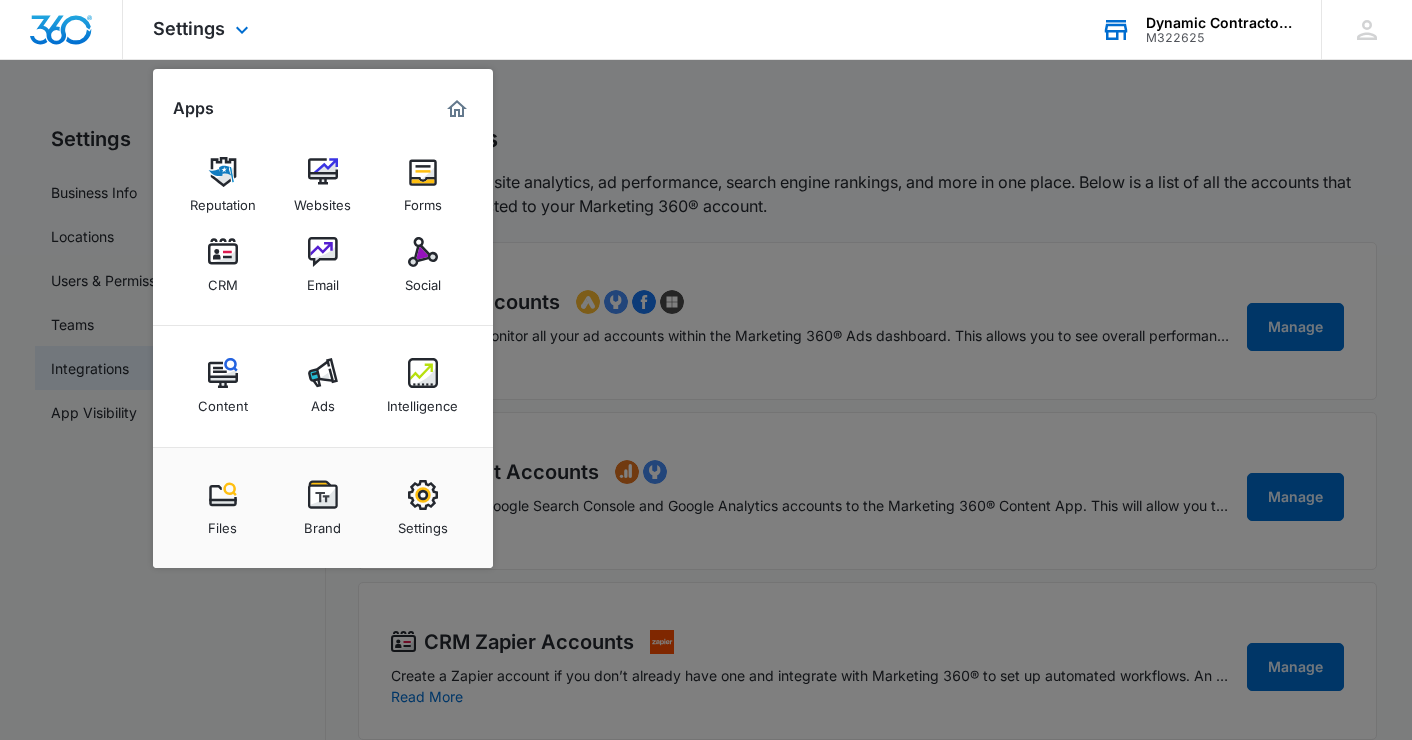 click at bounding box center [457, 109] 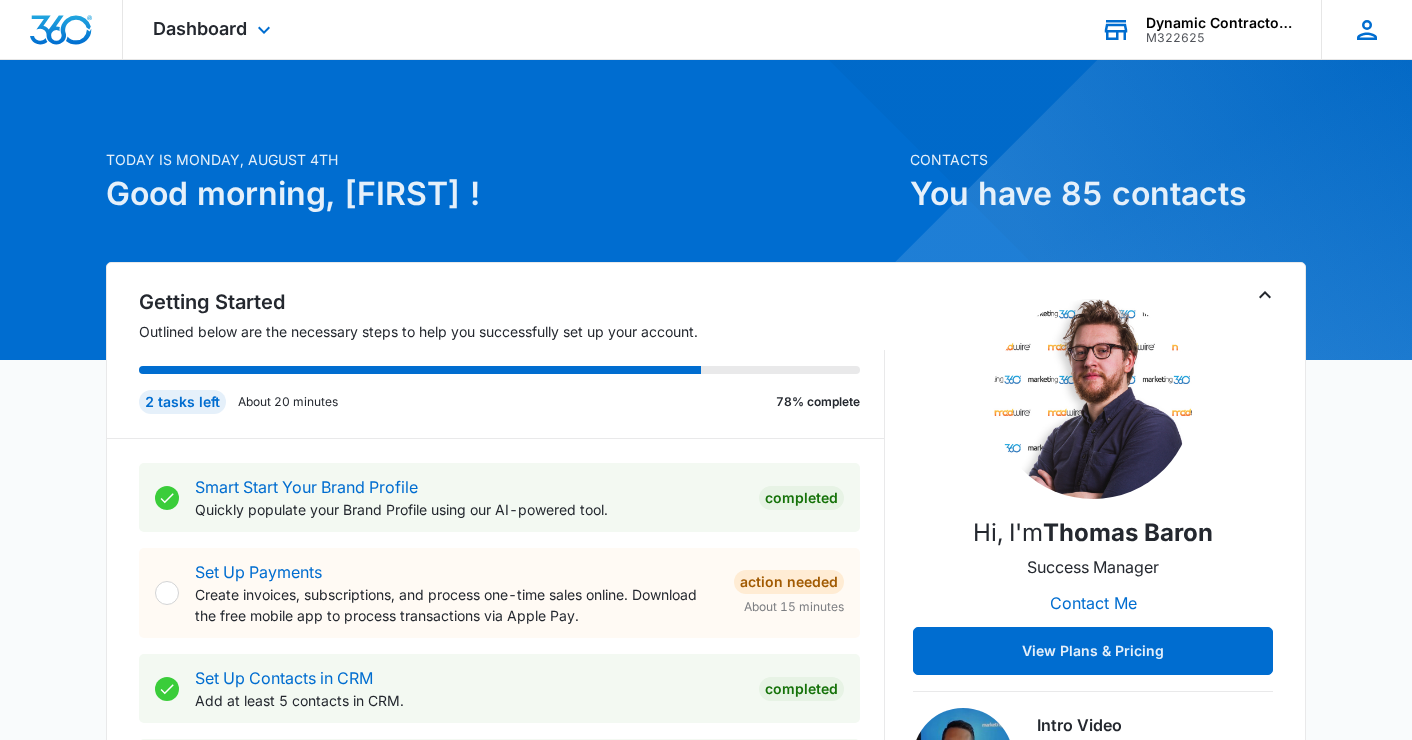 click 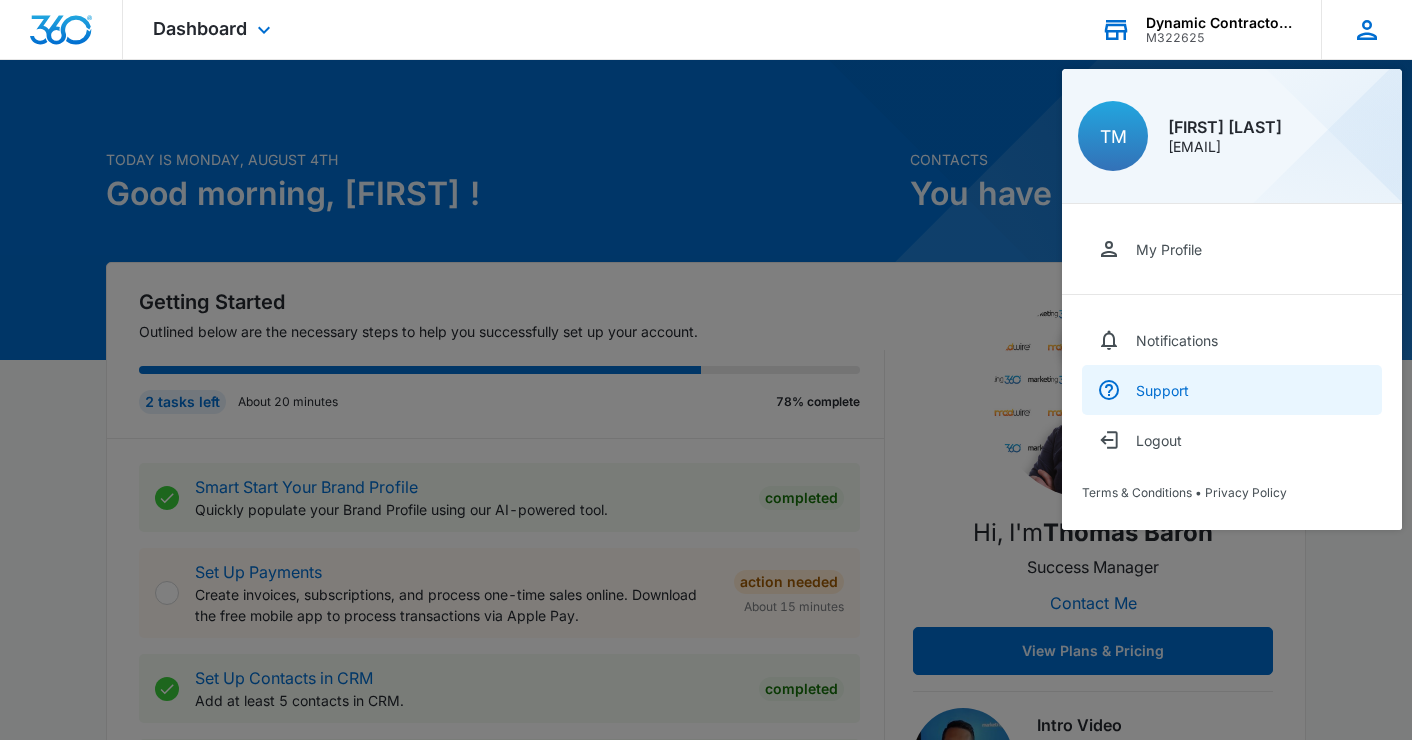 click on "Support" at bounding box center (1162, 390) 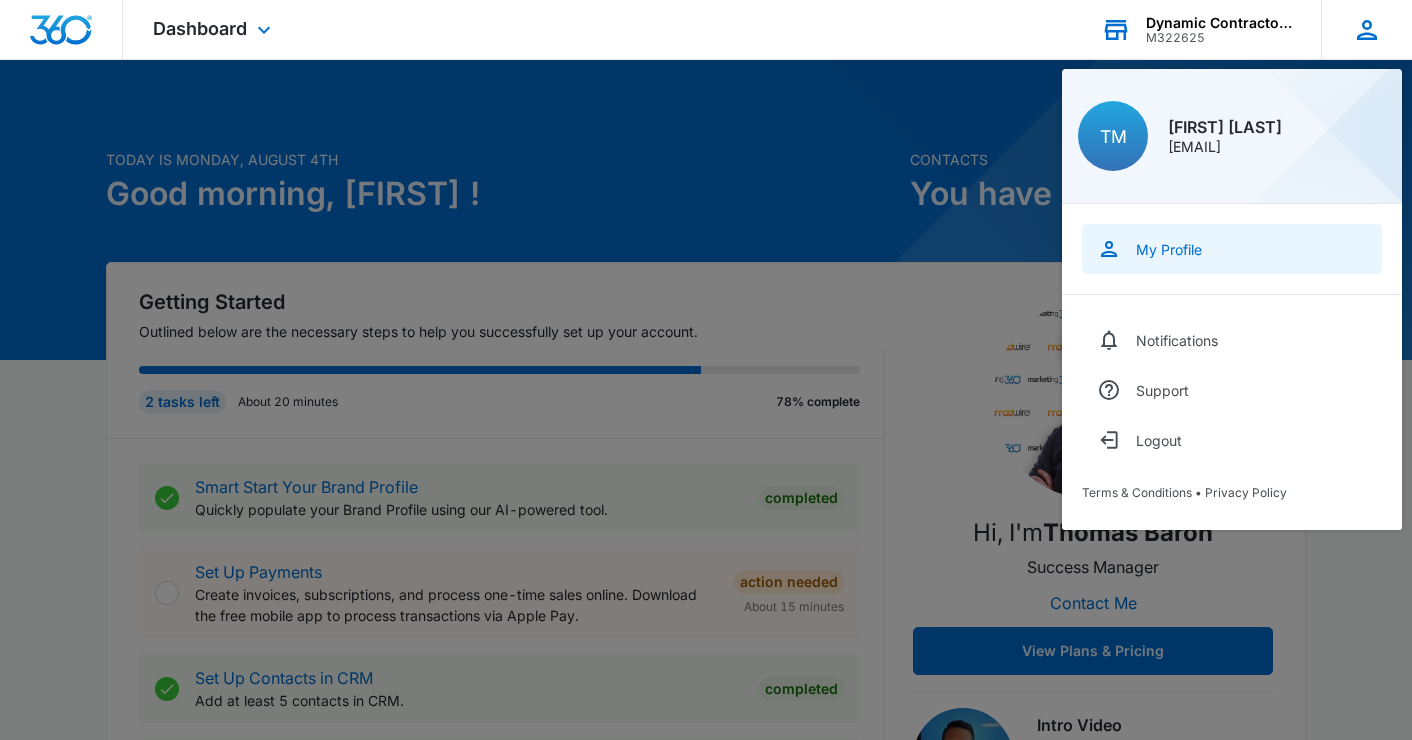 click on "My Profile" at bounding box center (1169, 249) 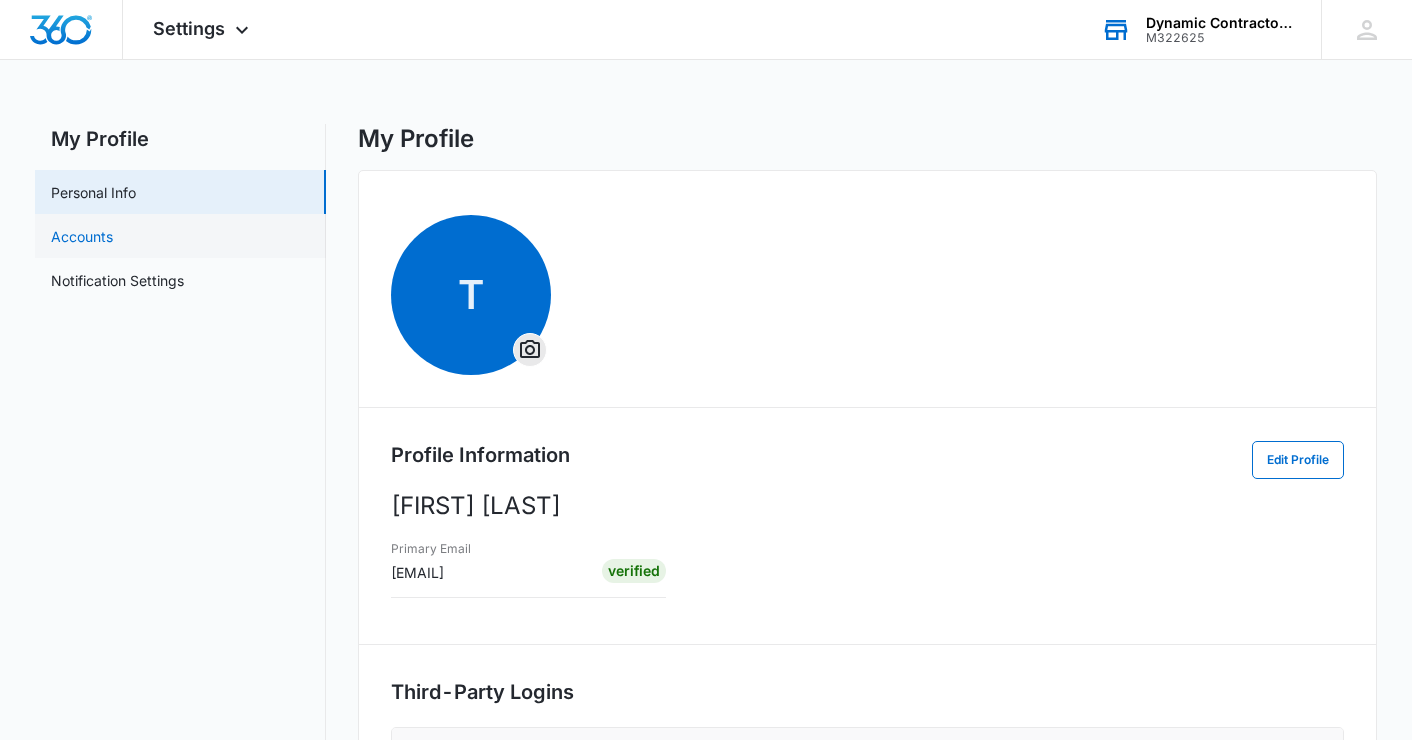 click on "Accounts" at bounding box center [82, 236] 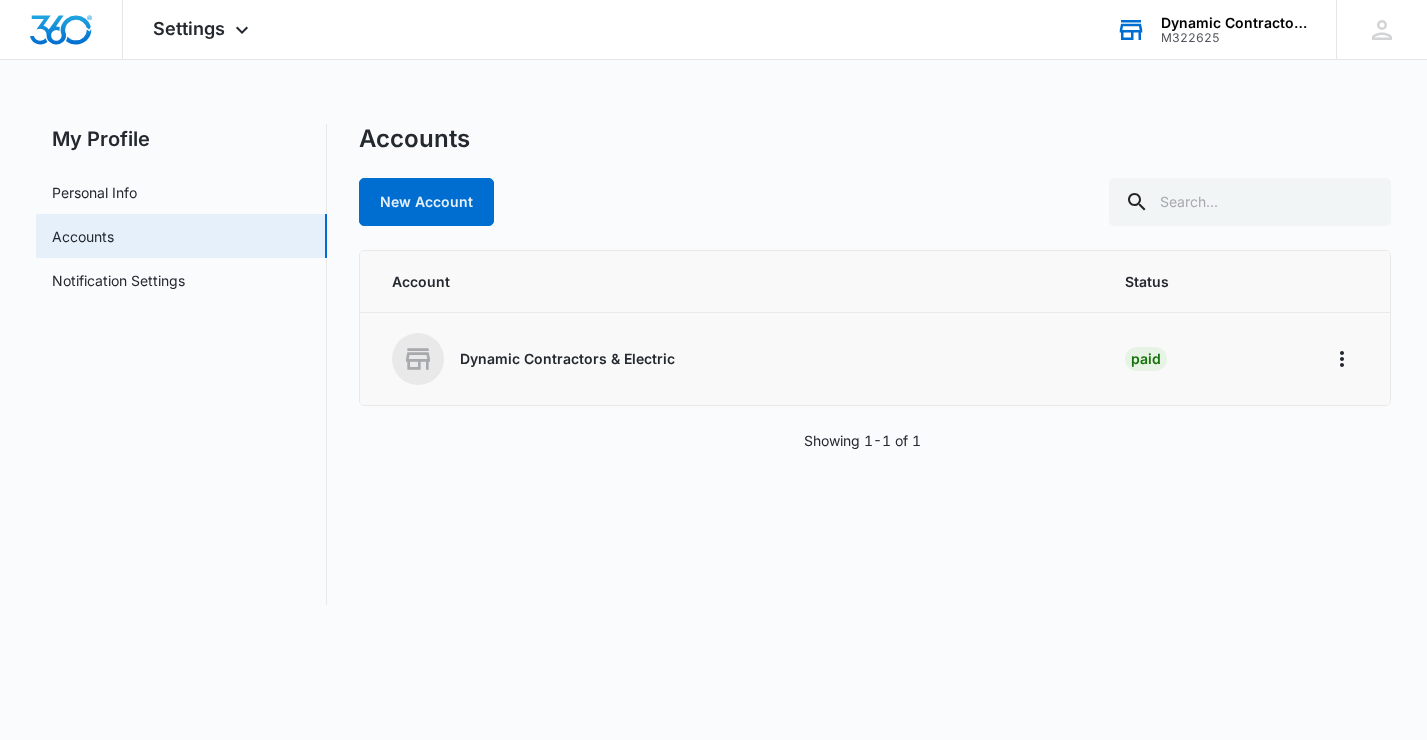 click 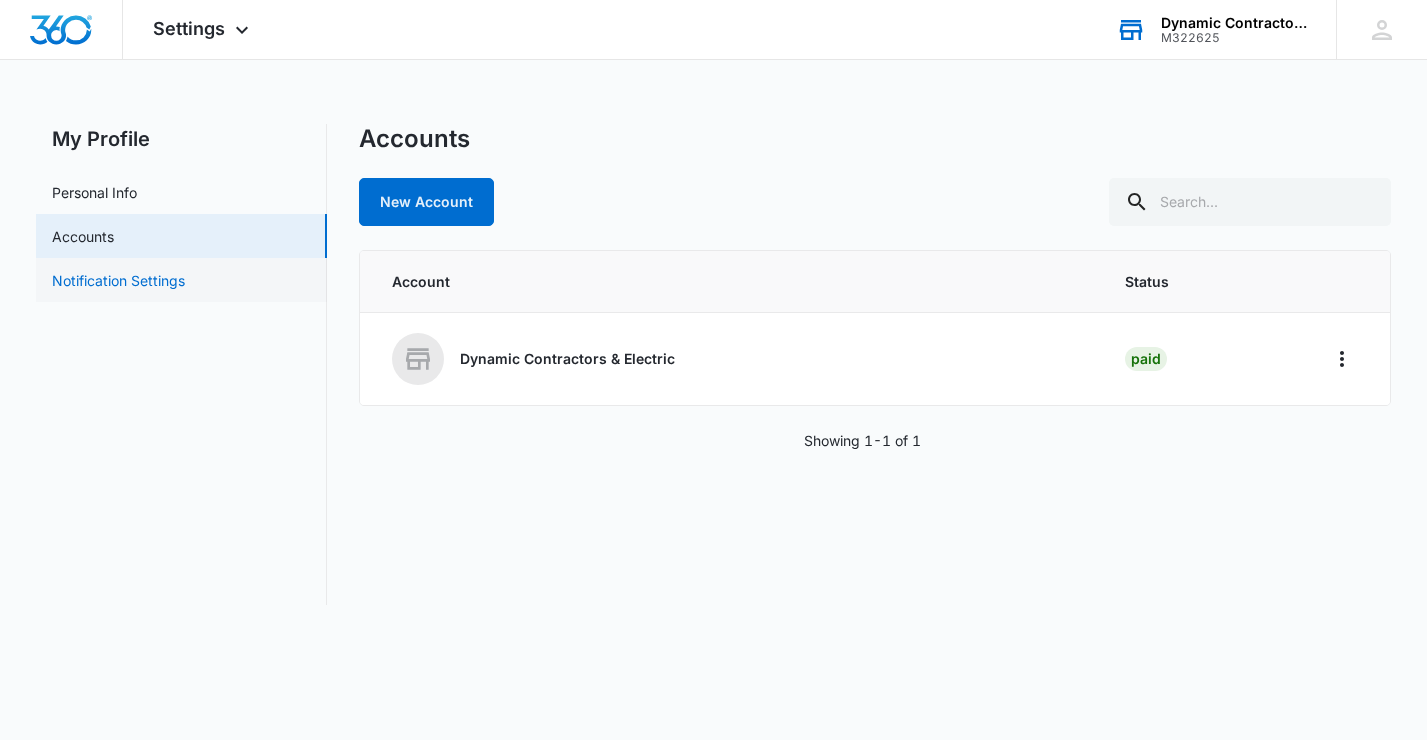 click on "Notification Settings" at bounding box center (118, 280) 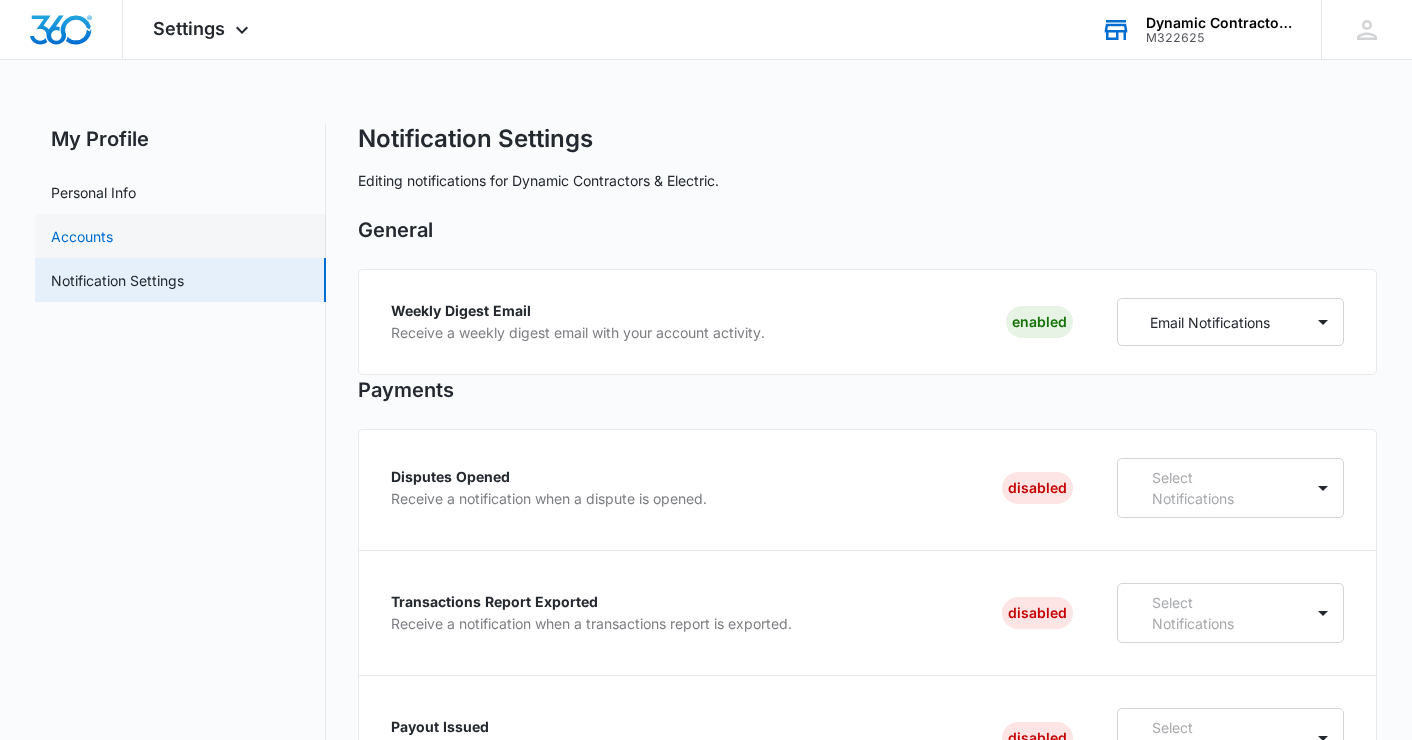 click on "Accounts" at bounding box center (82, 236) 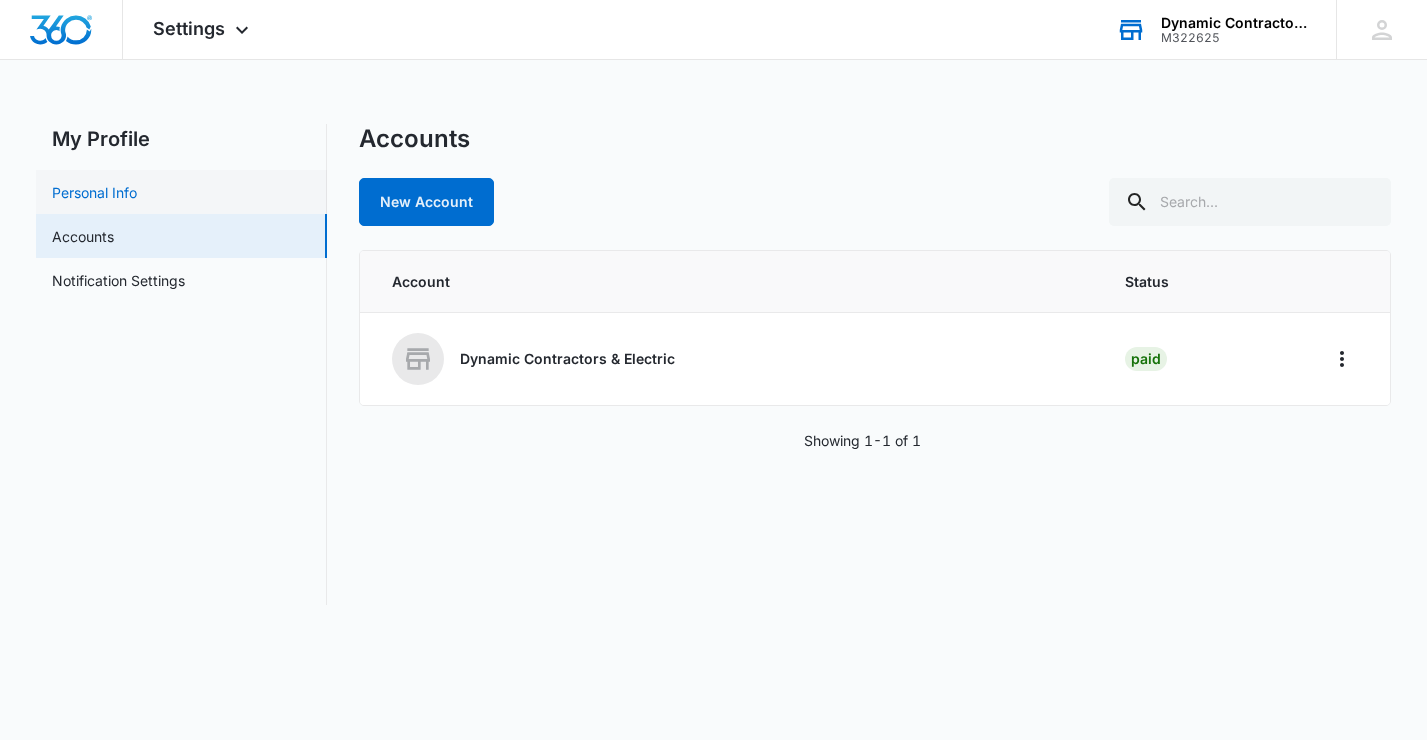 click on "Personal Info" at bounding box center (94, 192) 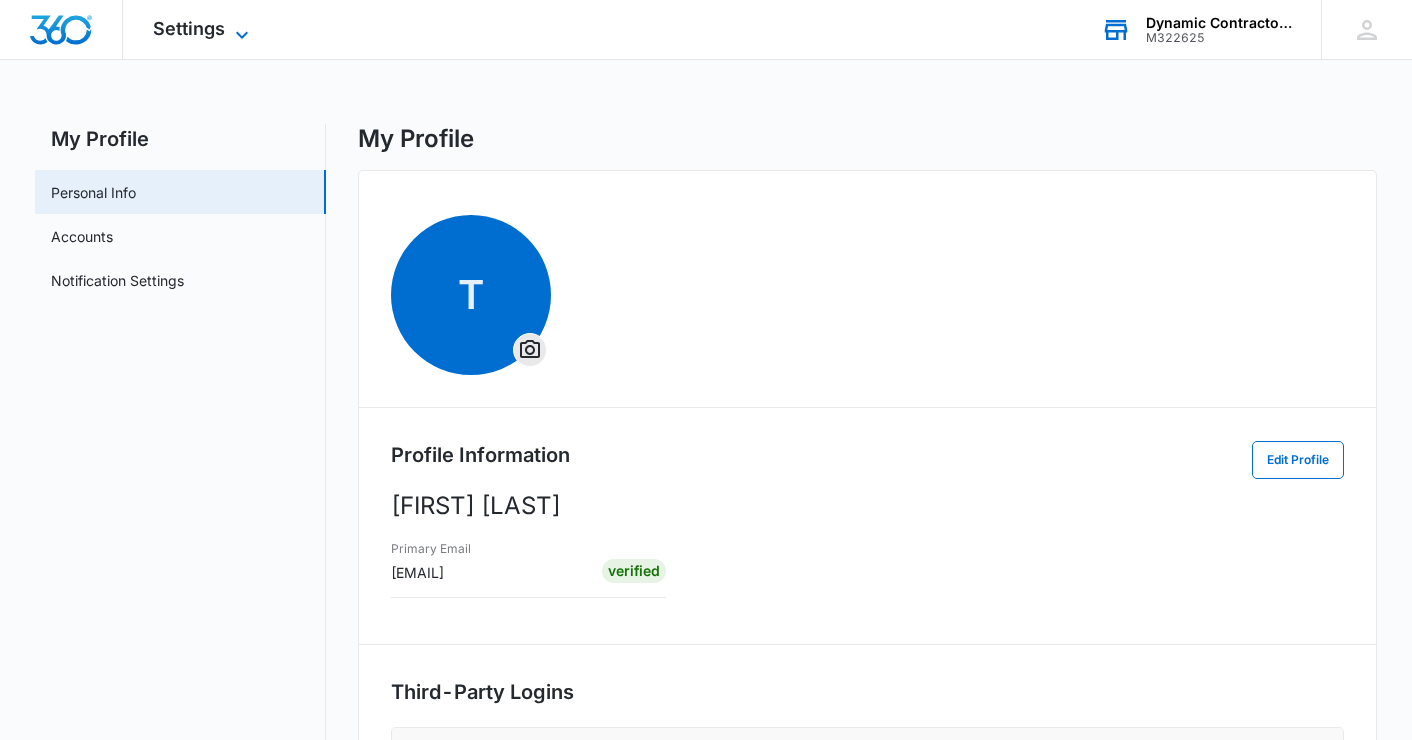 click on "Settings" at bounding box center (189, 28) 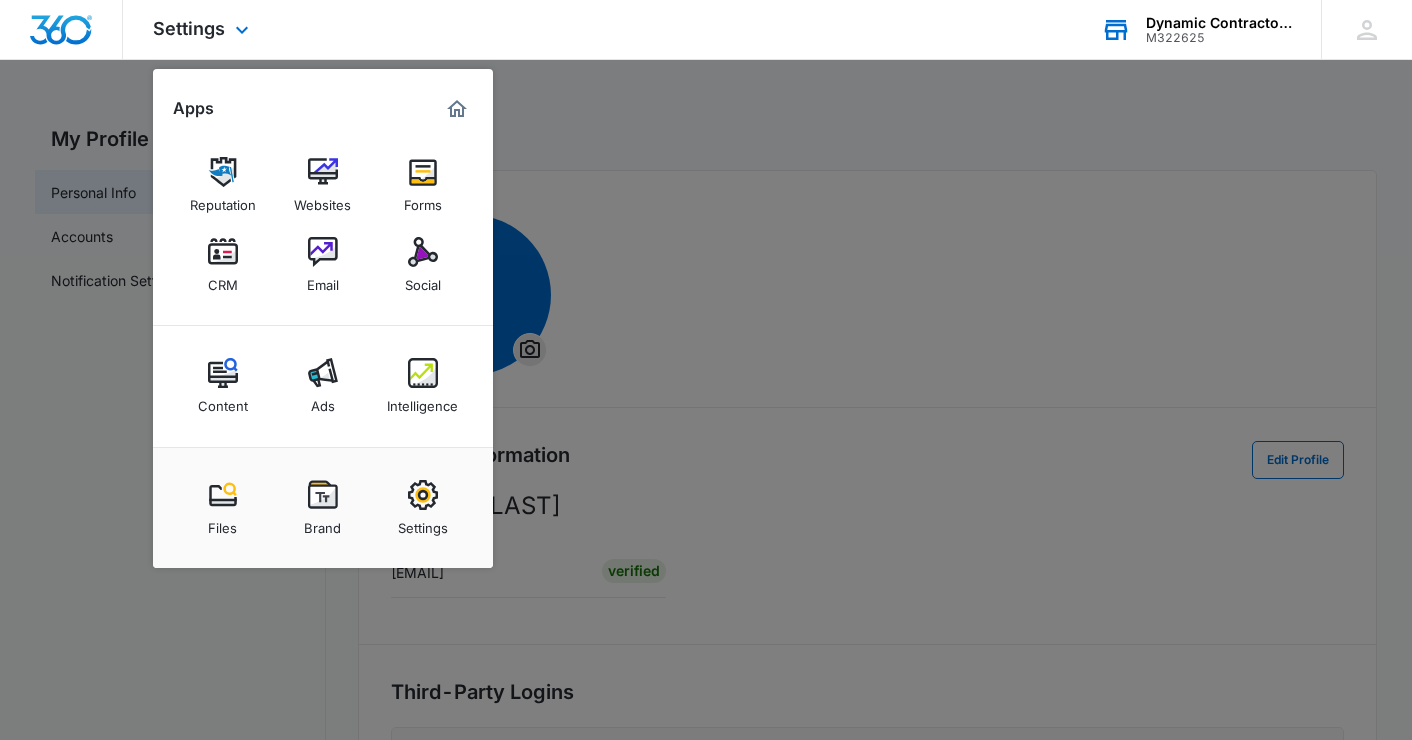 click at bounding box center [457, 109] 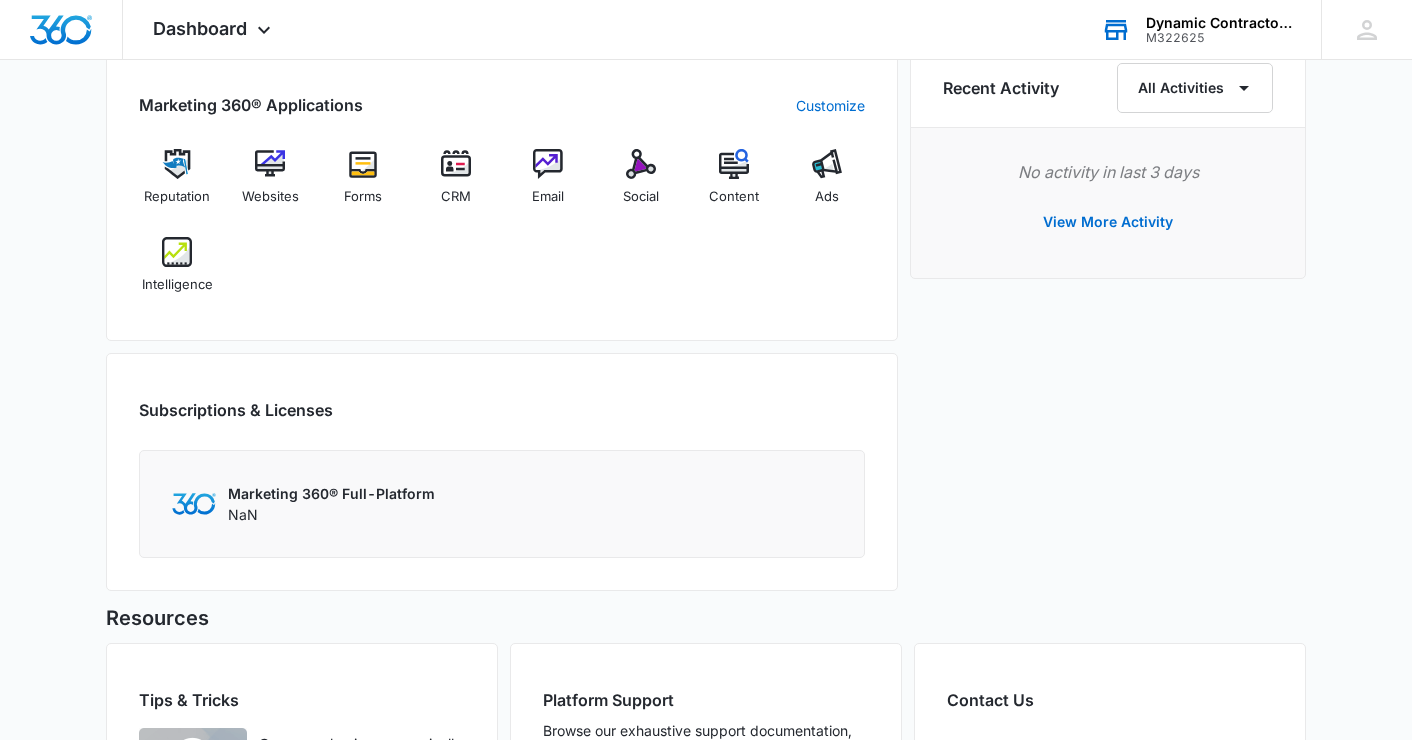 scroll, scrollTop: 1488, scrollLeft: 0, axis: vertical 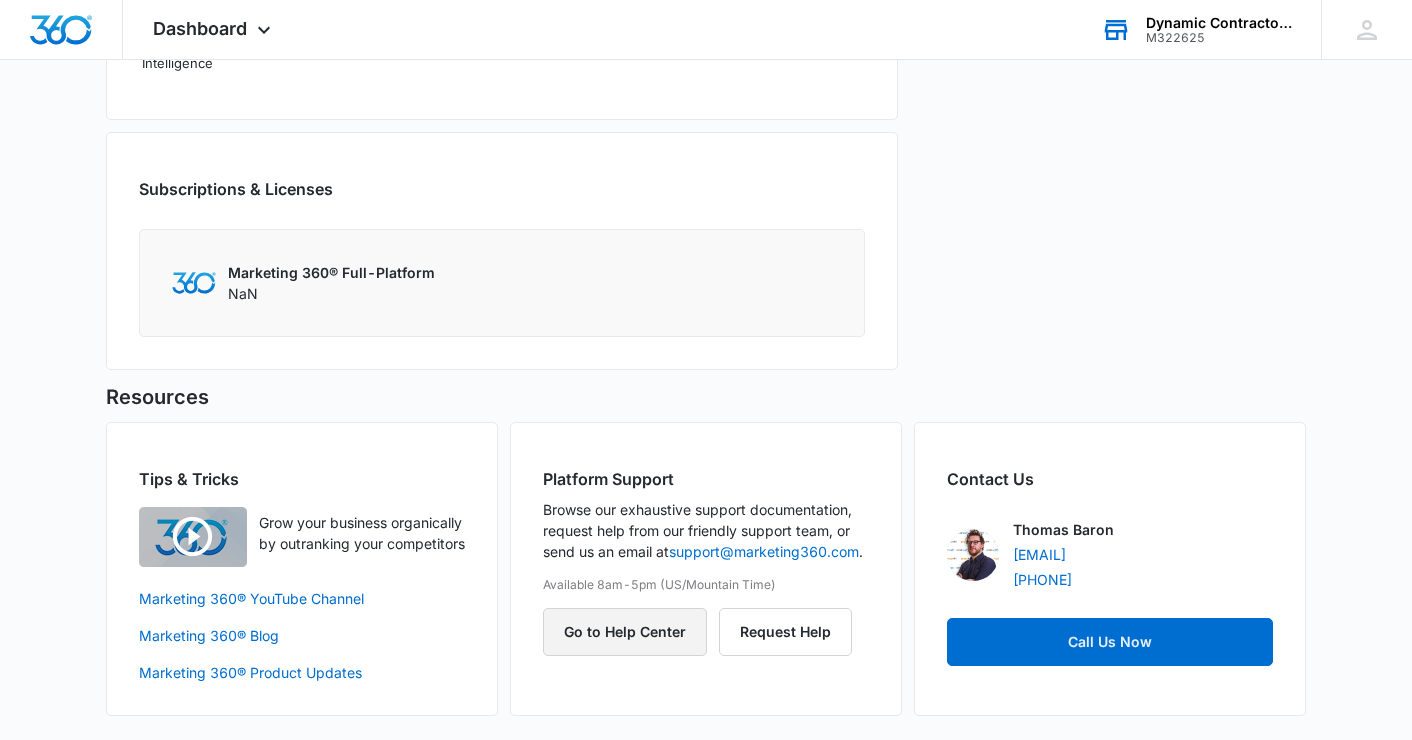 click on "Go to Help Center" at bounding box center [625, 632] 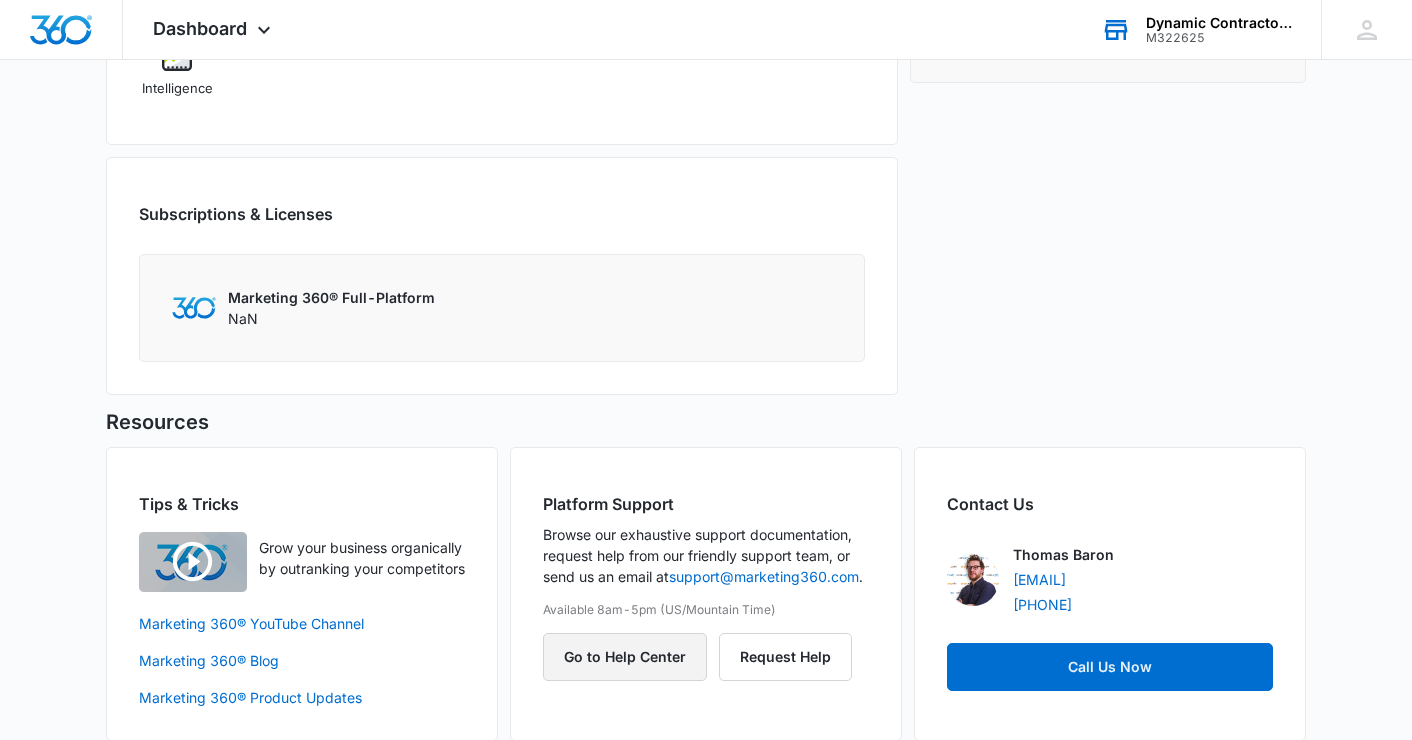 scroll, scrollTop: 1388, scrollLeft: 0, axis: vertical 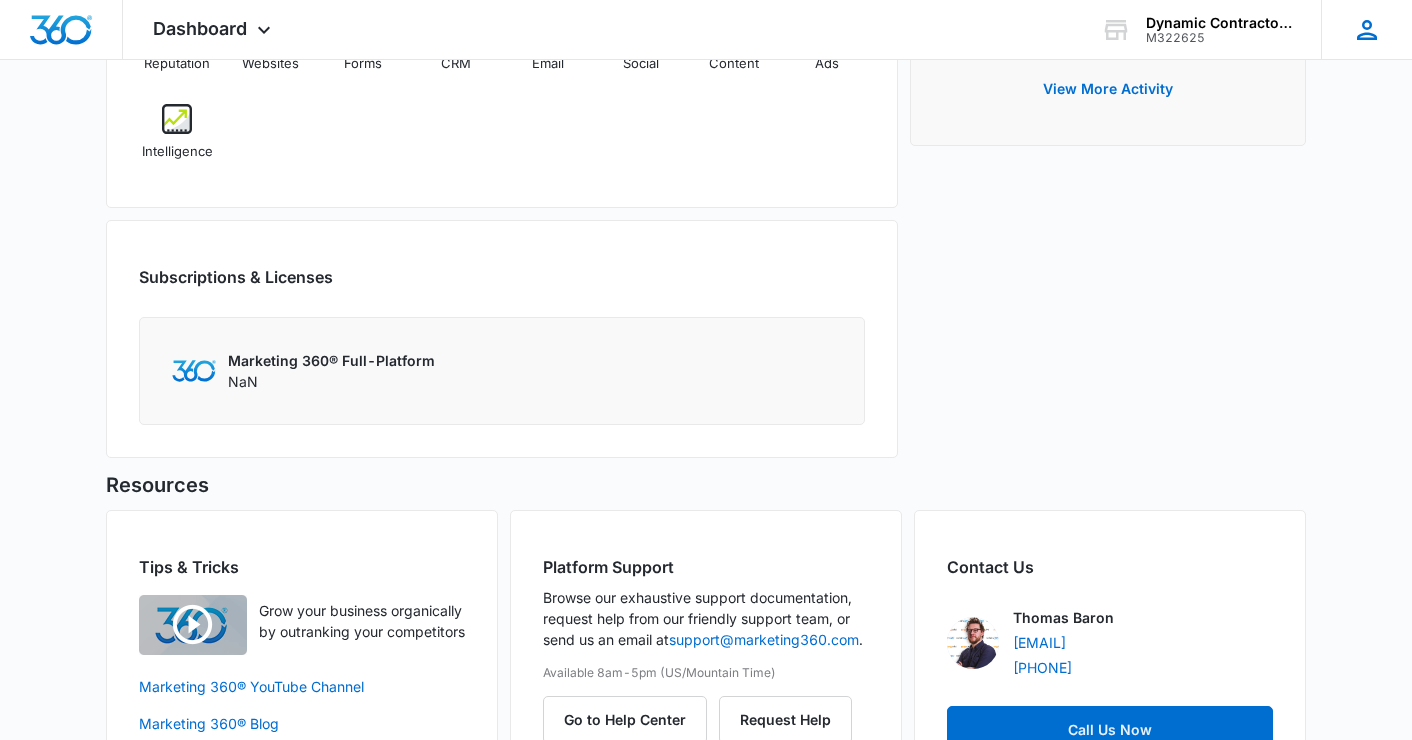 click on "TM [FIRST] [LAST] [EMAIL] My Profile Notifications Support Logout Terms & Conditions   •   Privacy Policy" at bounding box center [1366, 29] 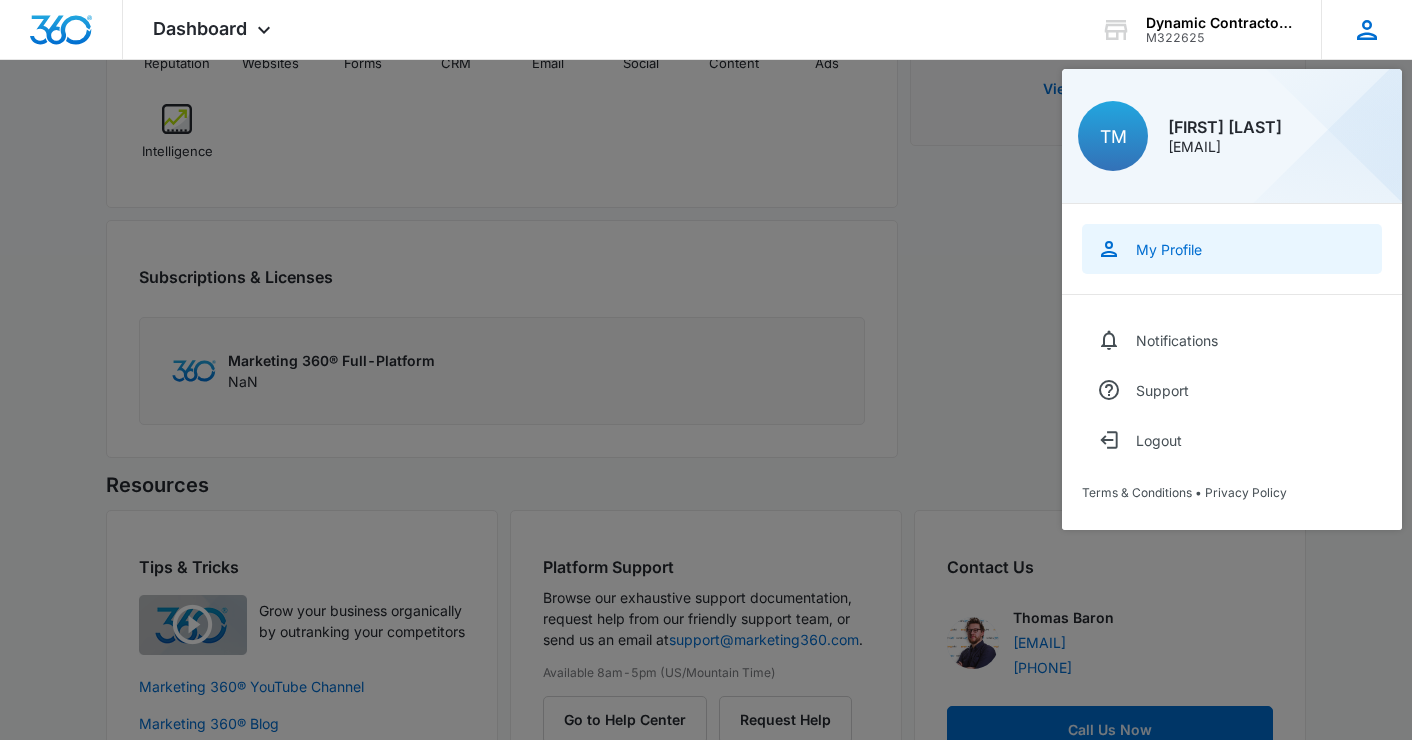 click on "My Profile" at bounding box center (1169, 249) 